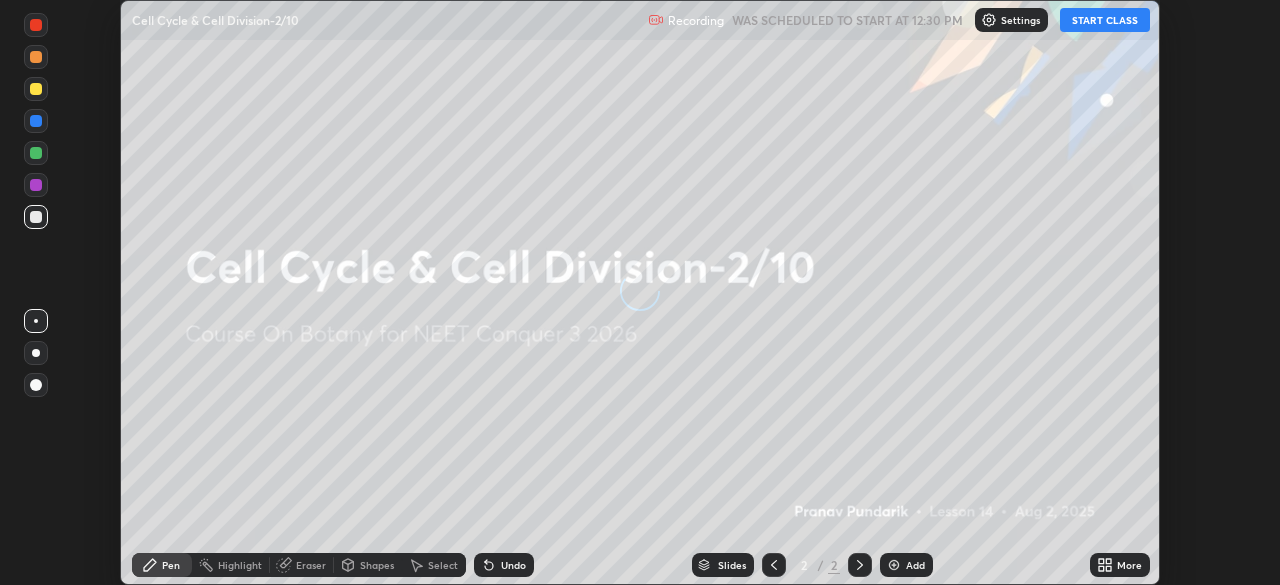 scroll, scrollTop: 0, scrollLeft: 0, axis: both 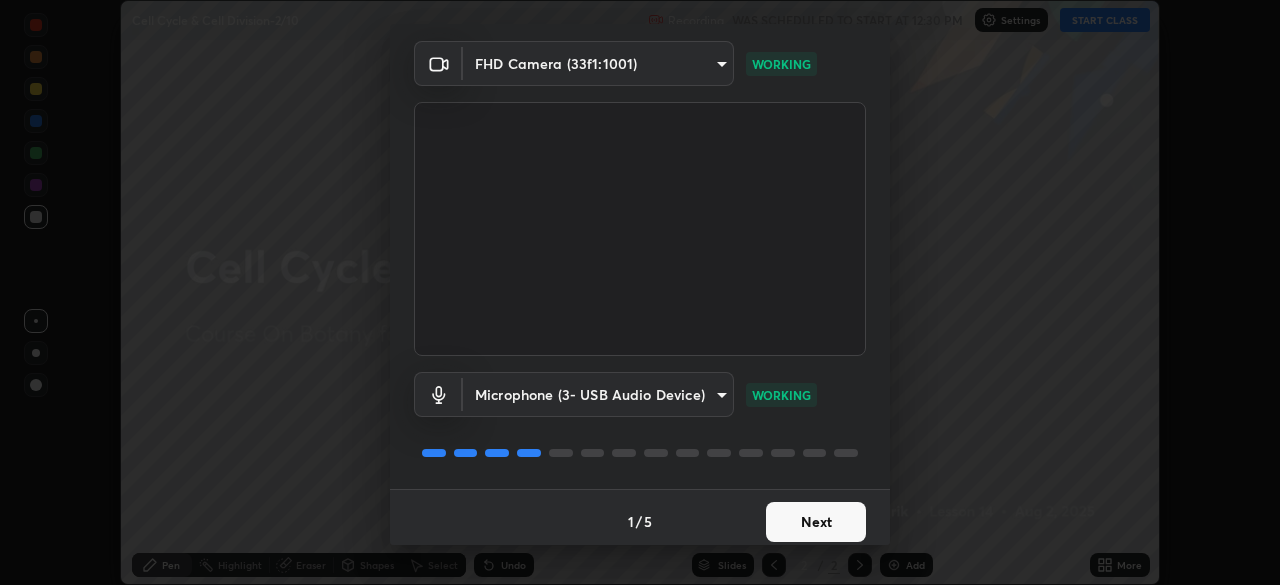 click on "Next" at bounding box center (816, 522) 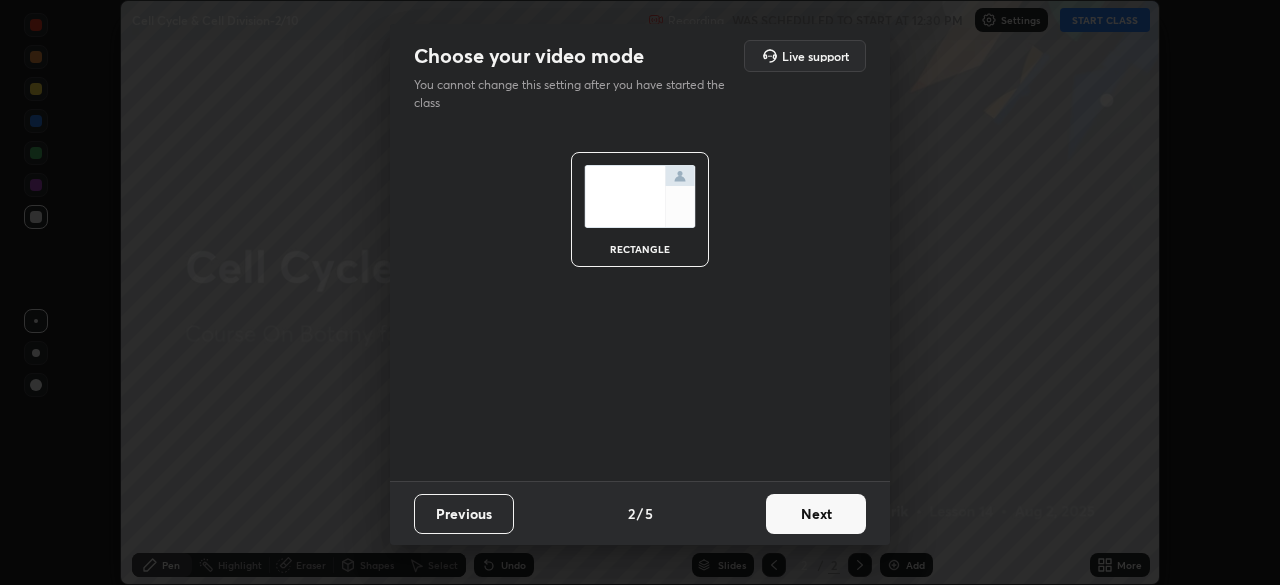 scroll, scrollTop: 0, scrollLeft: 0, axis: both 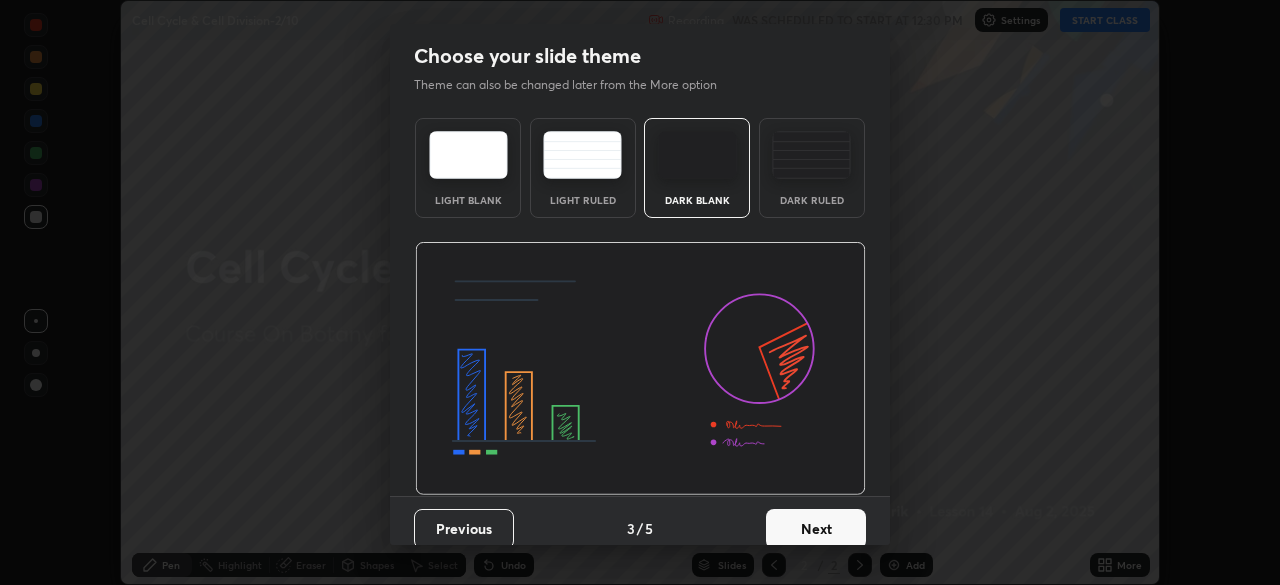 click on "Next" at bounding box center [816, 529] 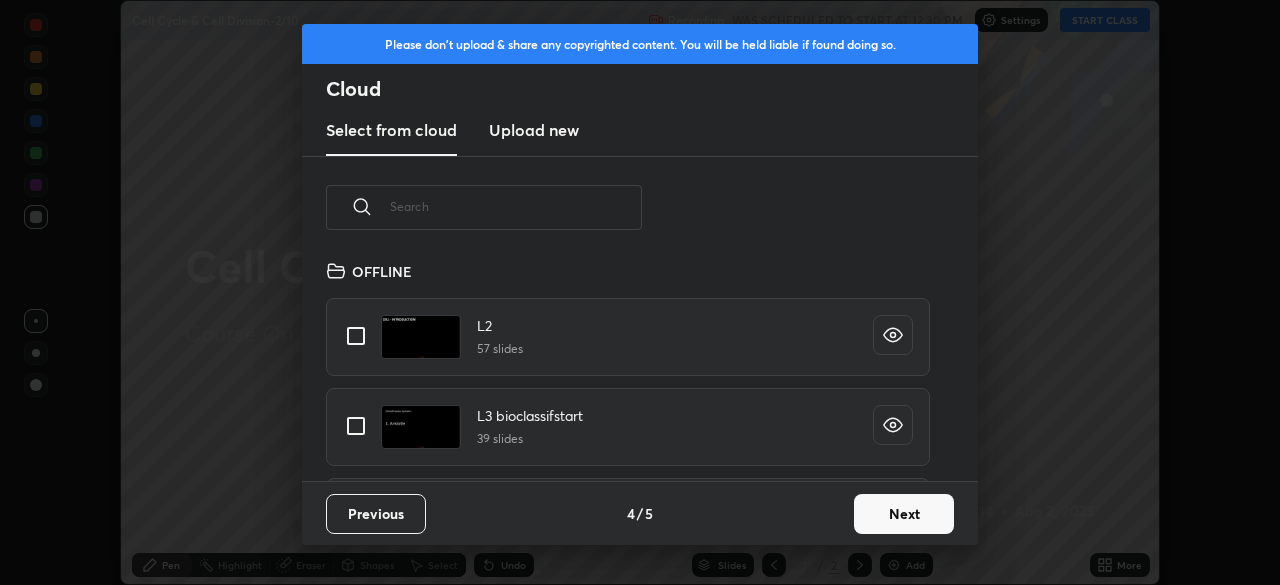 scroll, scrollTop: 7, scrollLeft: 11, axis: both 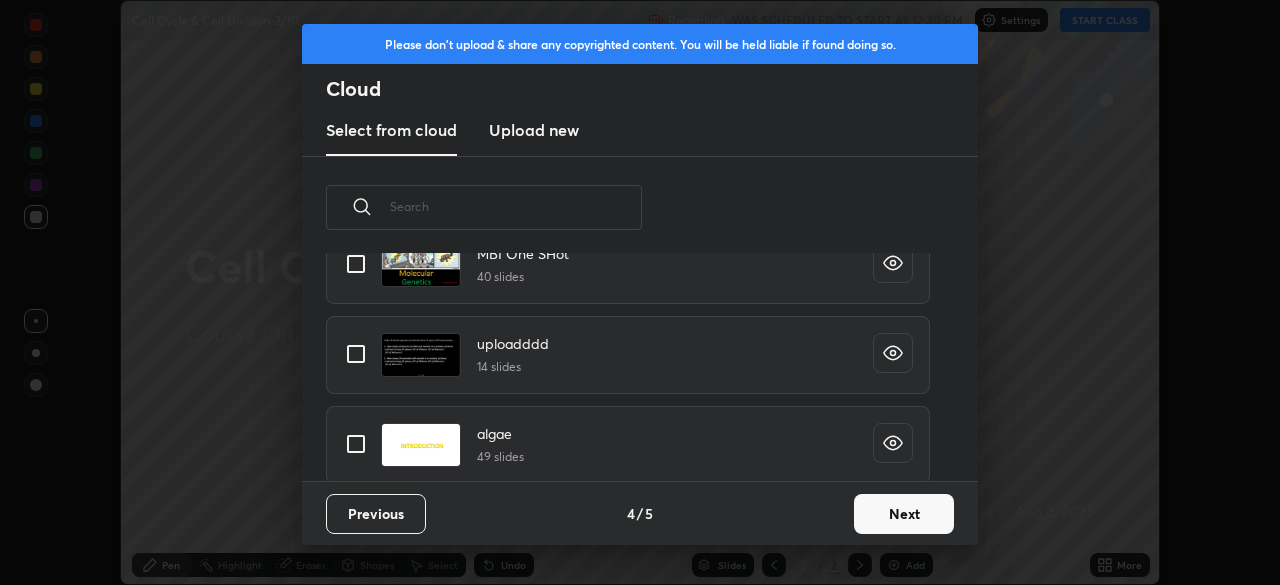 click at bounding box center (356, 354) 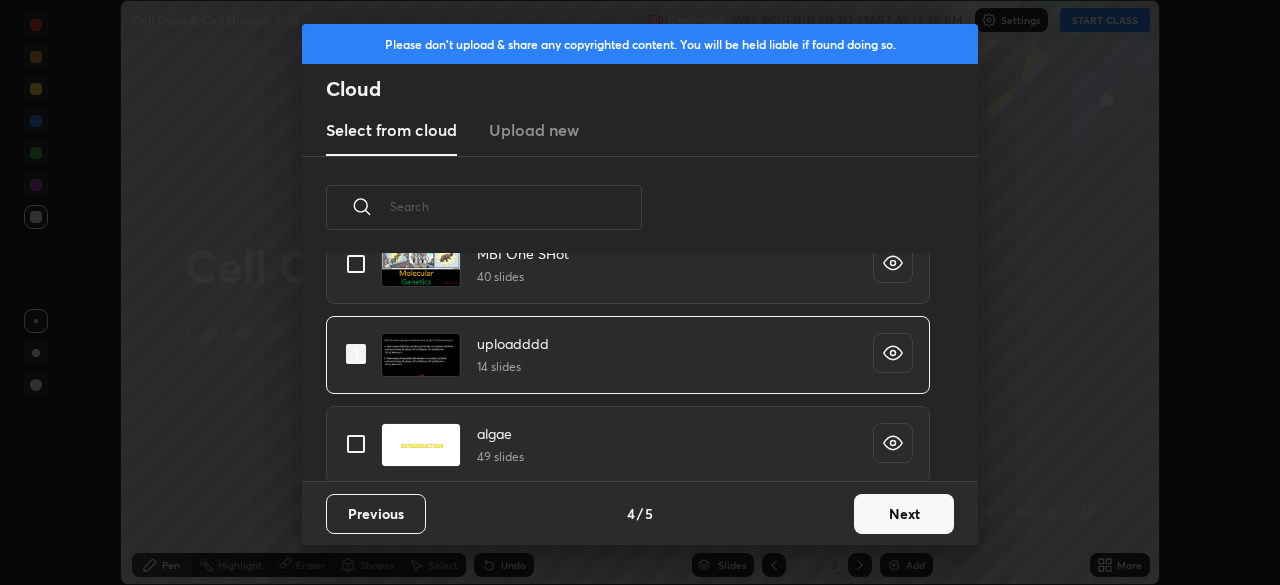 click on "Next" at bounding box center (904, 514) 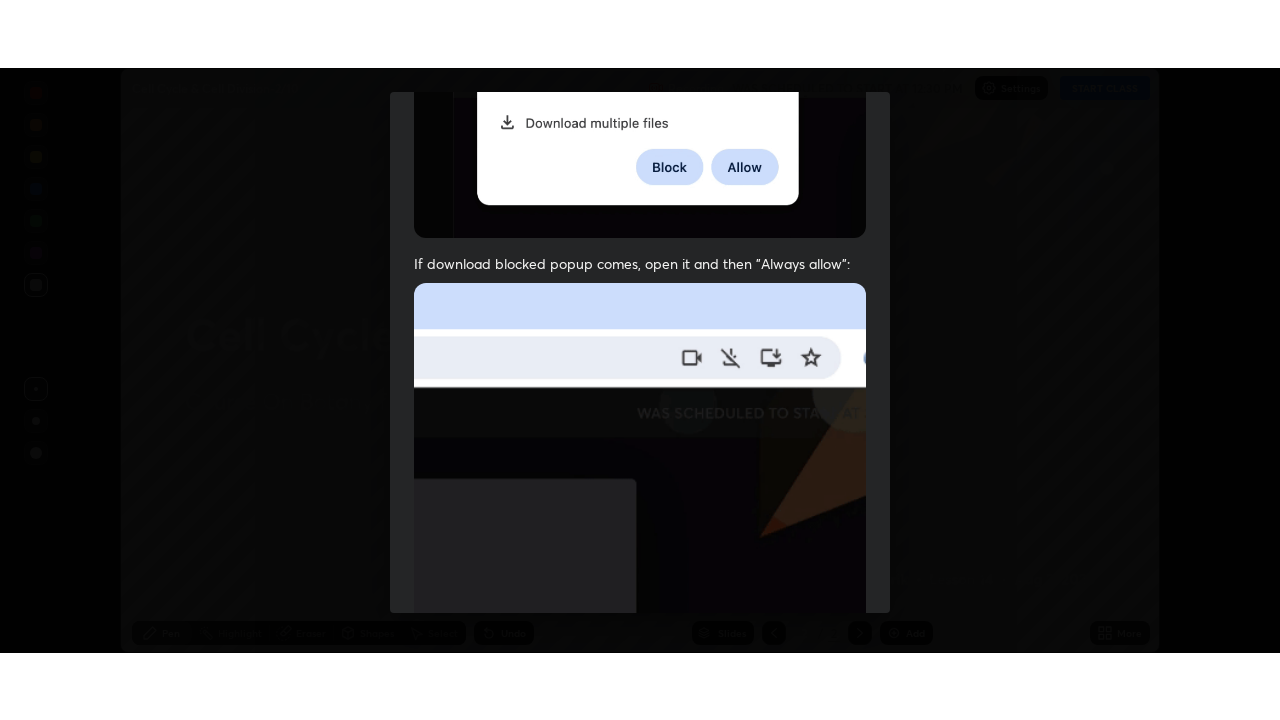 scroll, scrollTop: 479, scrollLeft: 0, axis: vertical 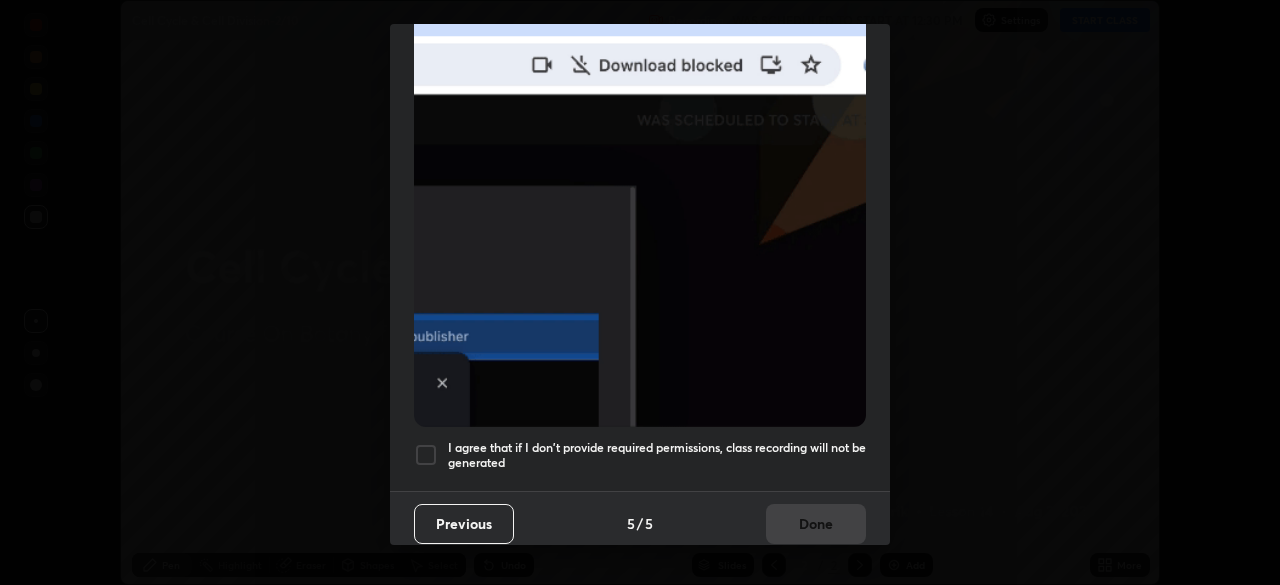 click on "I agree that if I don't provide required permissions, class recording will not be generated" at bounding box center [657, 455] 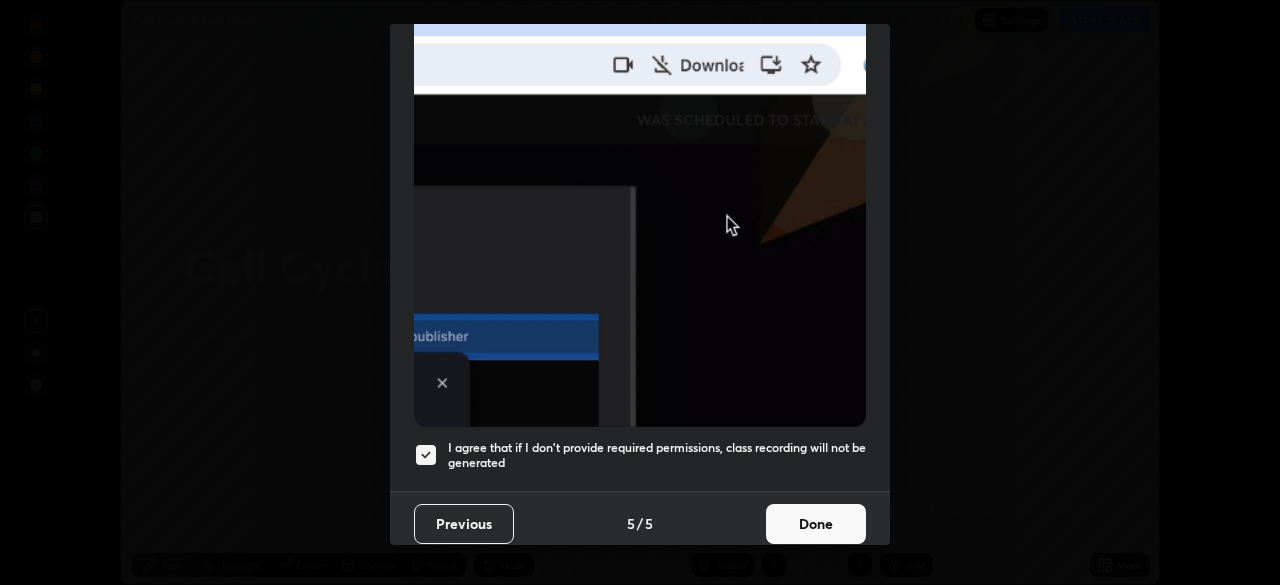 click on "Done" at bounding box center (816, 524) 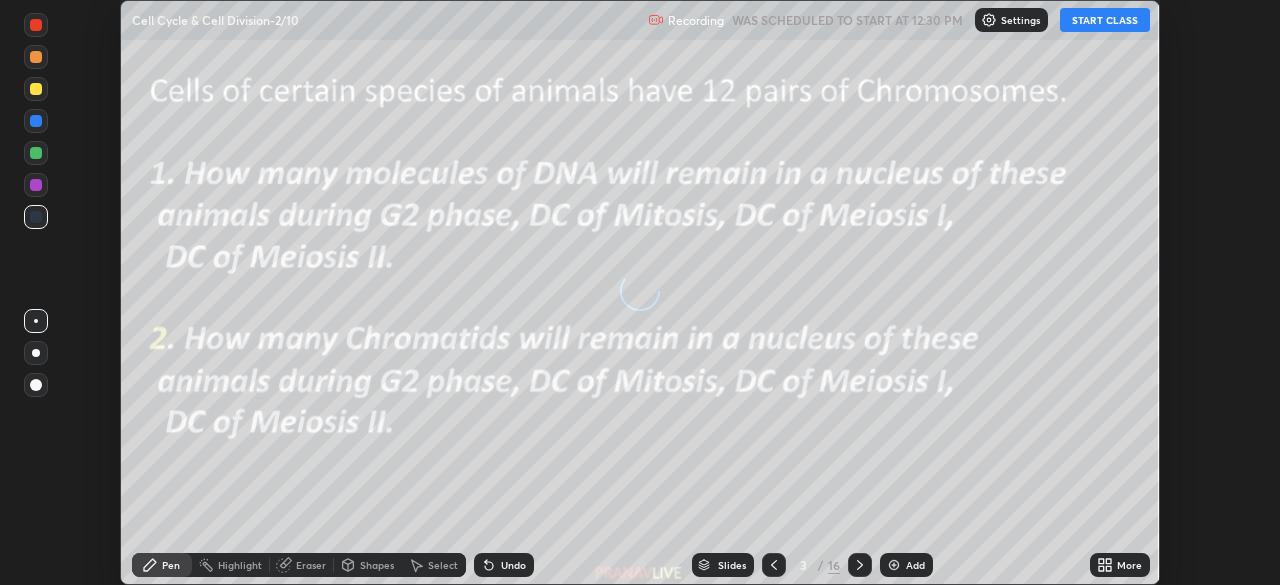 click 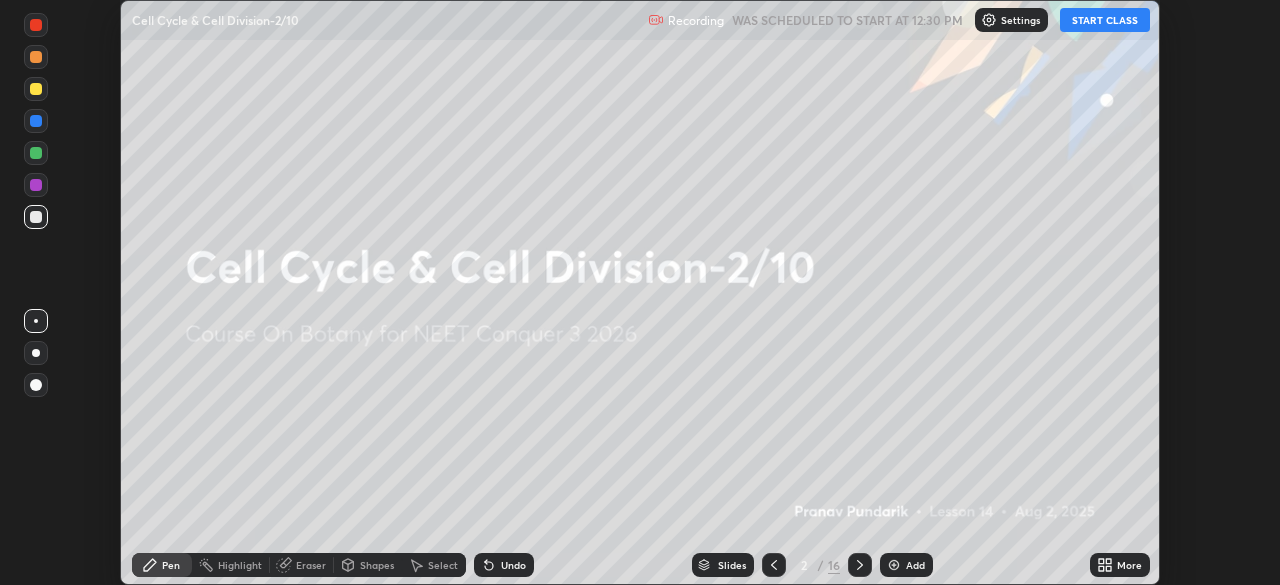 click at bounding box center [894, 565] 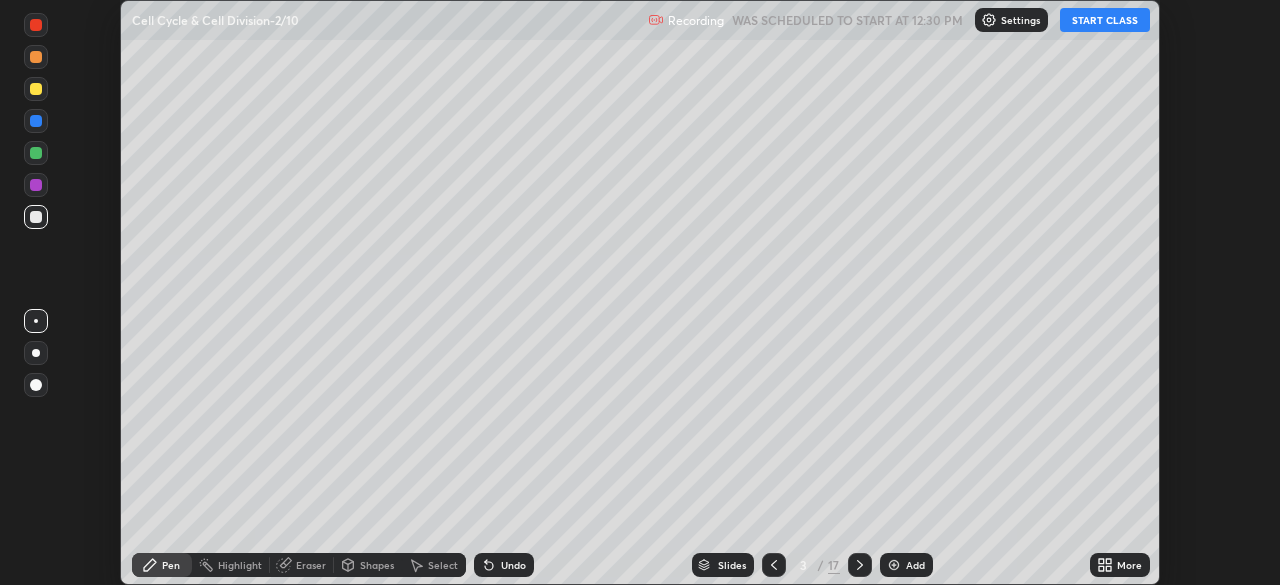 click 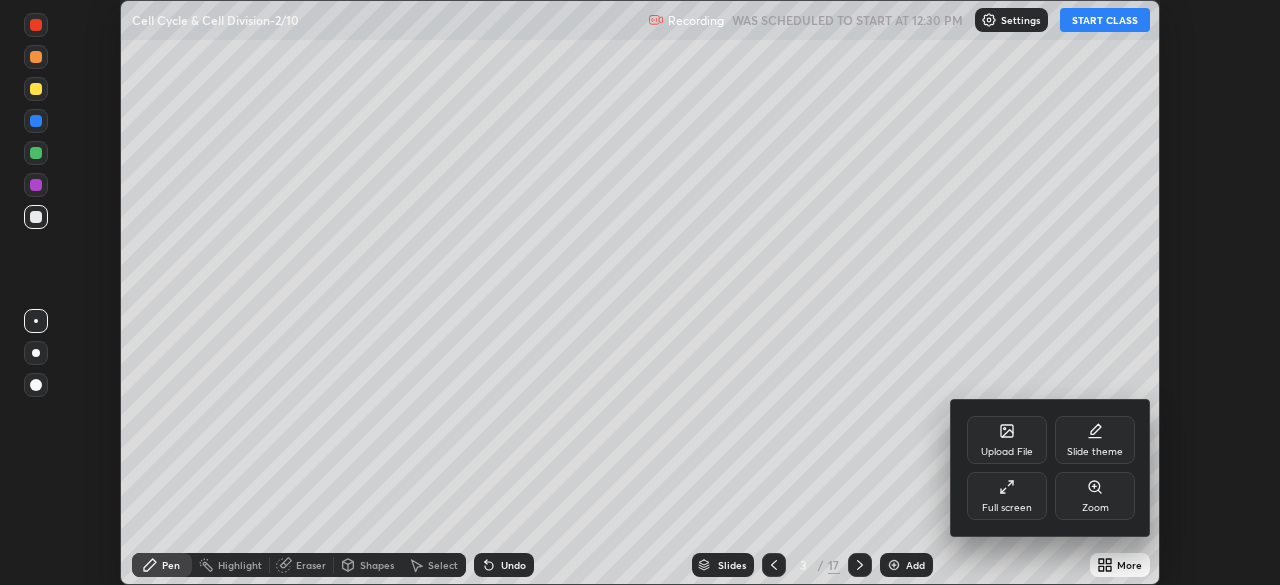 click on "Full screen" at bounding box center [1007, 496] 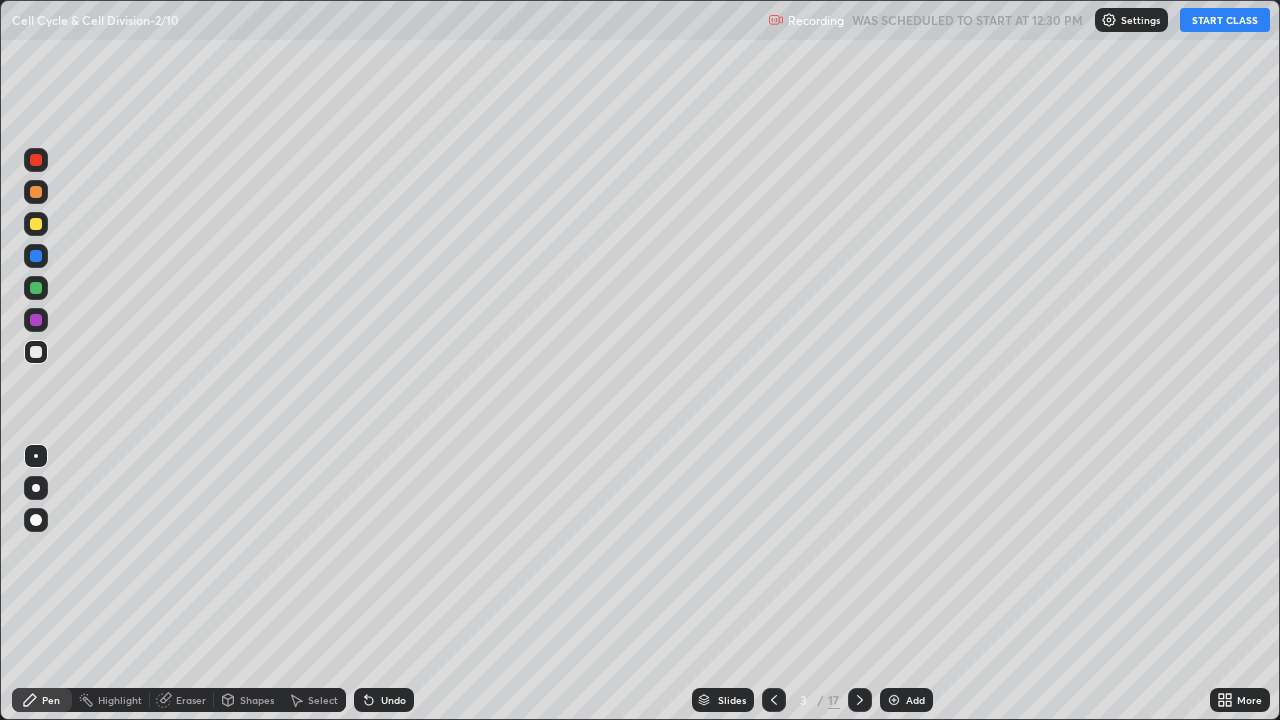 scroll, scrollTop: 99280, scrollLeft: 98720, axis: both 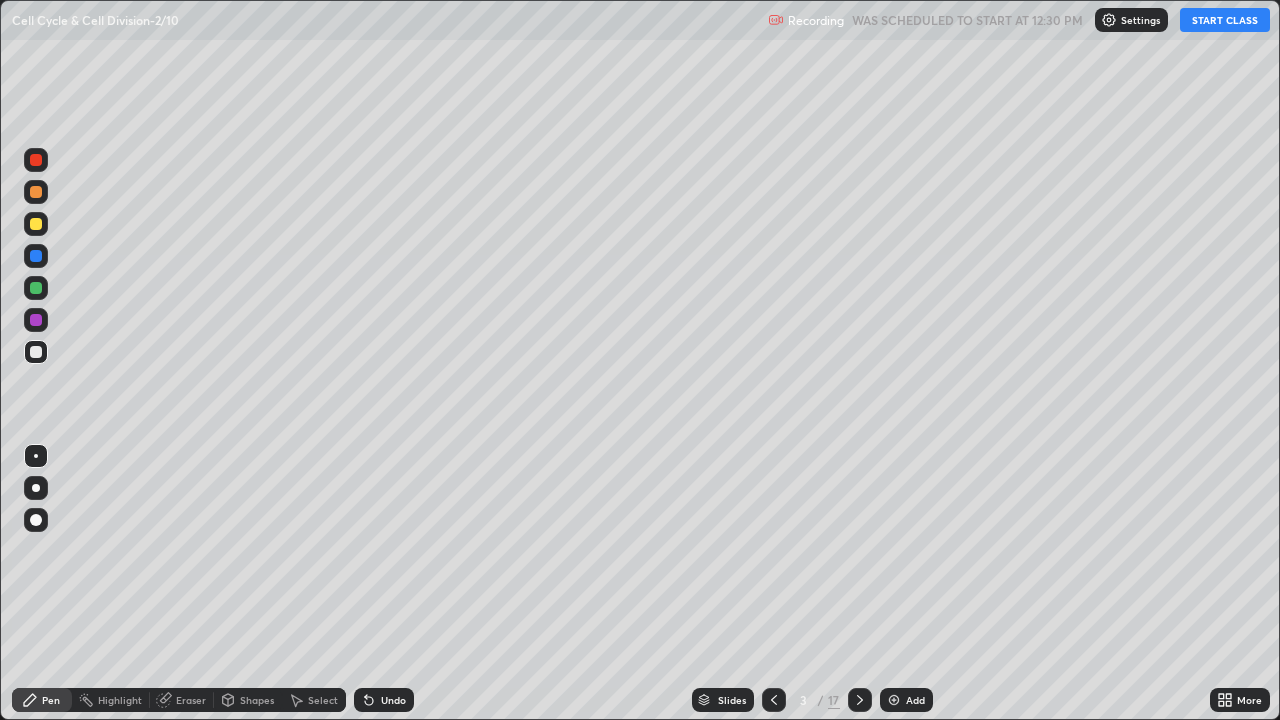 click on "START CLASS" at bounding box center (1225, 20) 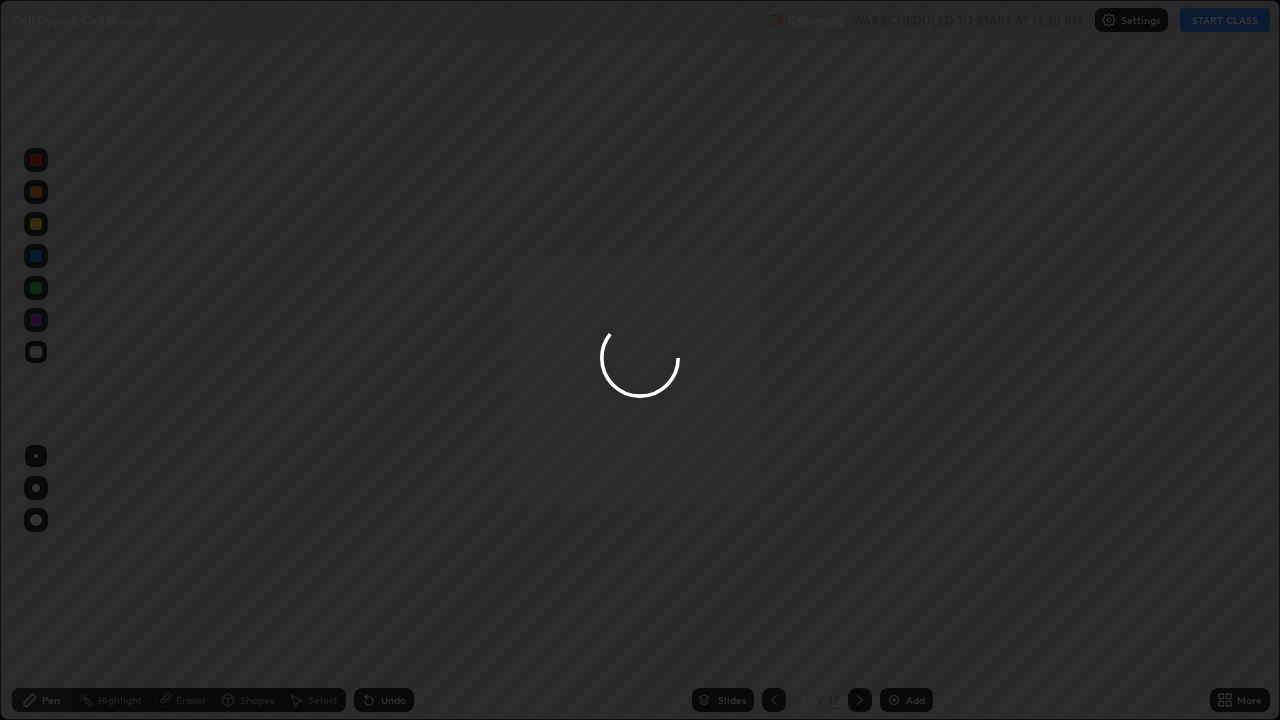 click at bounding box center [640, 360] 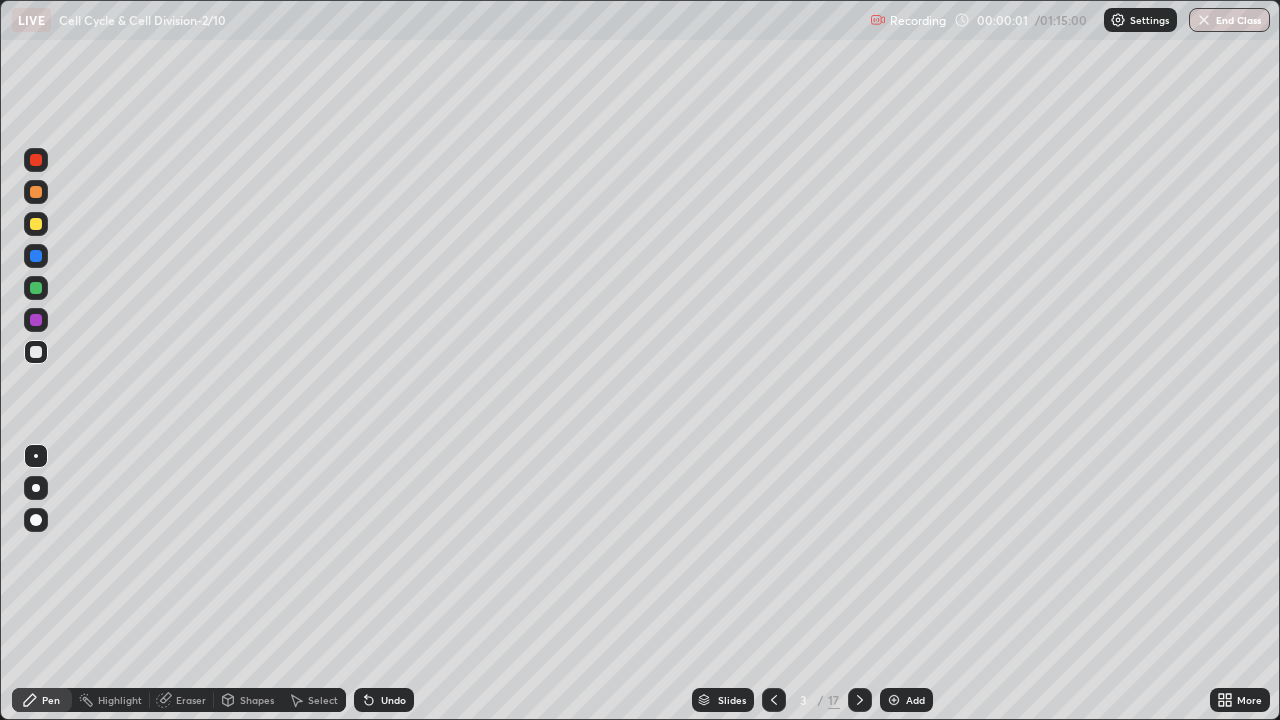click at bounding box center (36, 488) 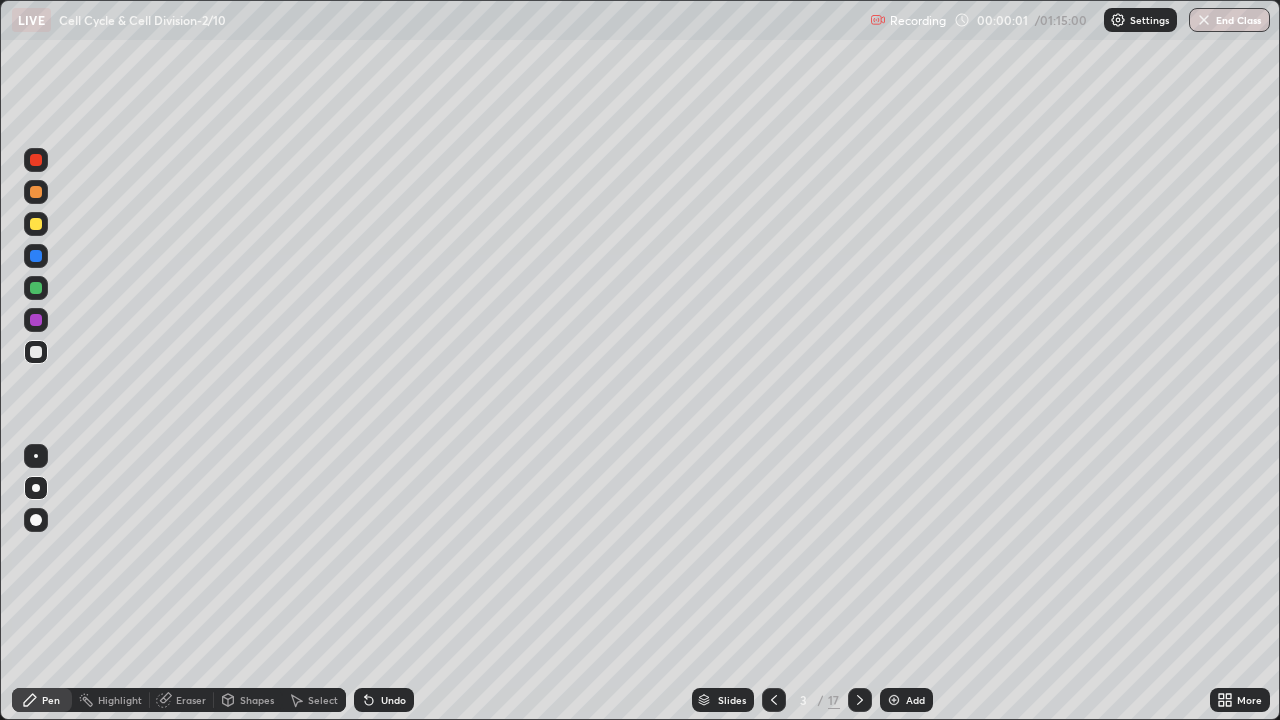click at bounding box center (36, 560) 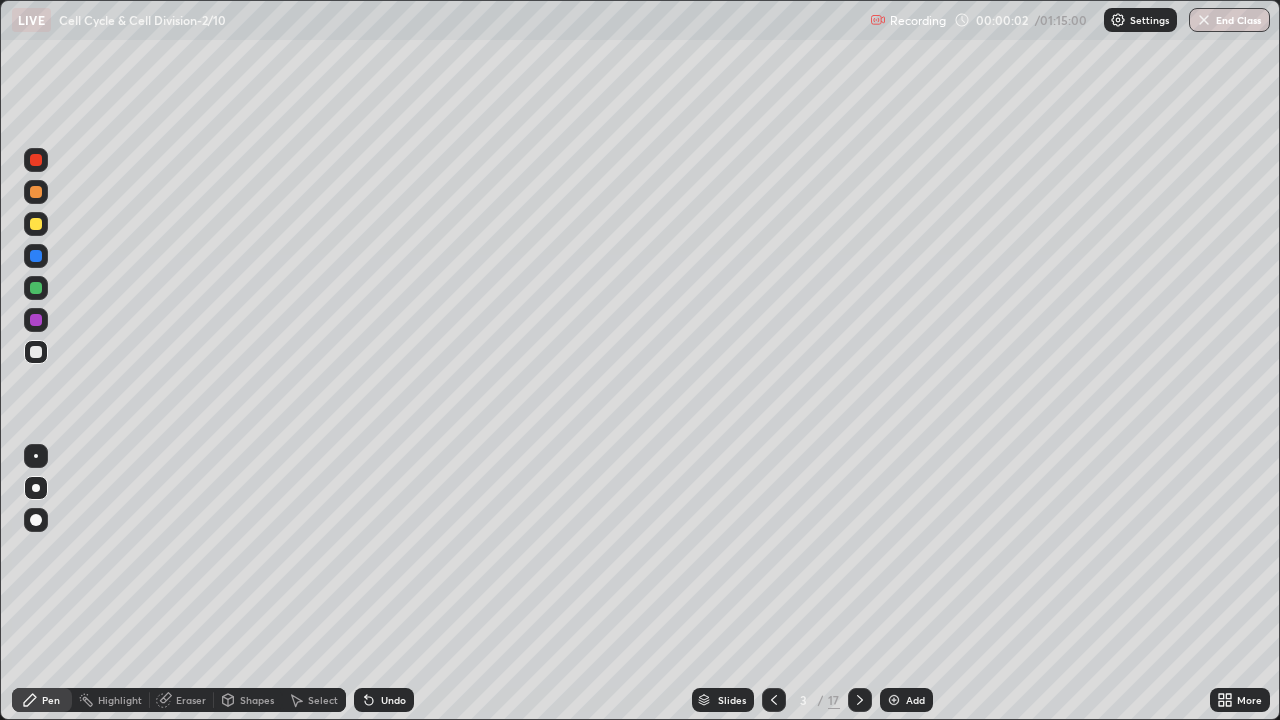 click at bounding box center [36, 224] 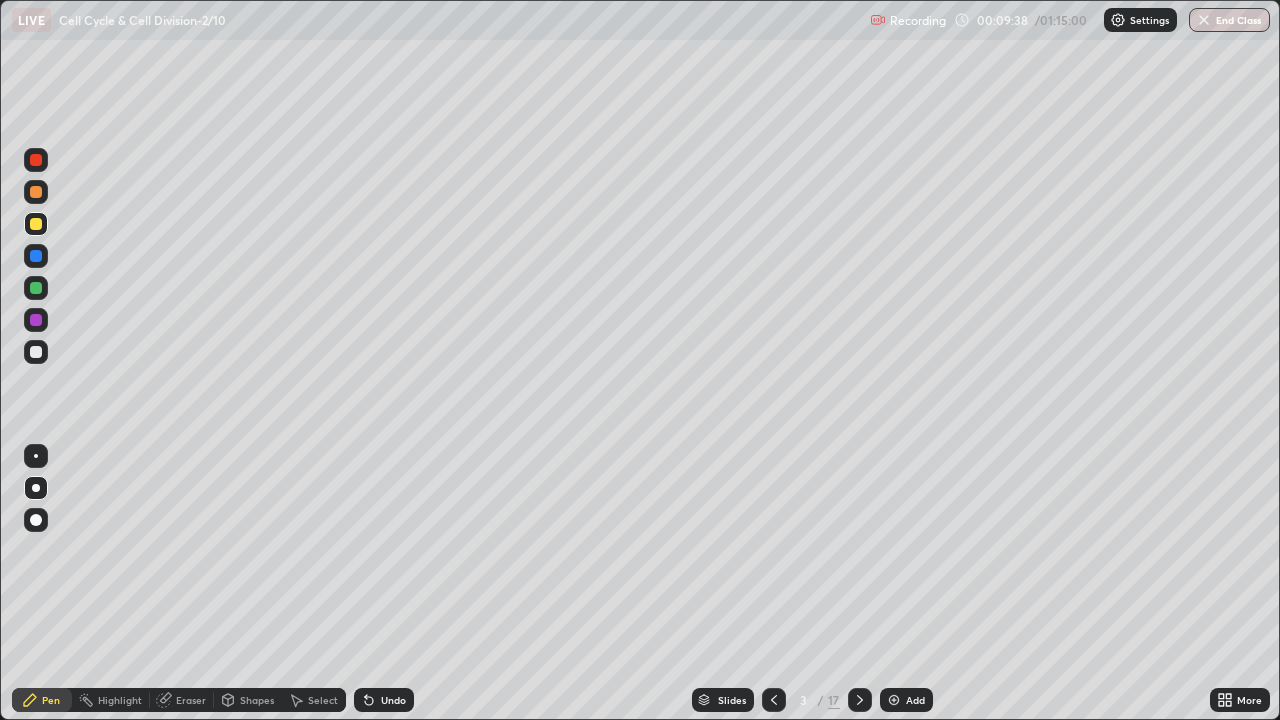 click on "Shapes" at bounding box center [257, 700] 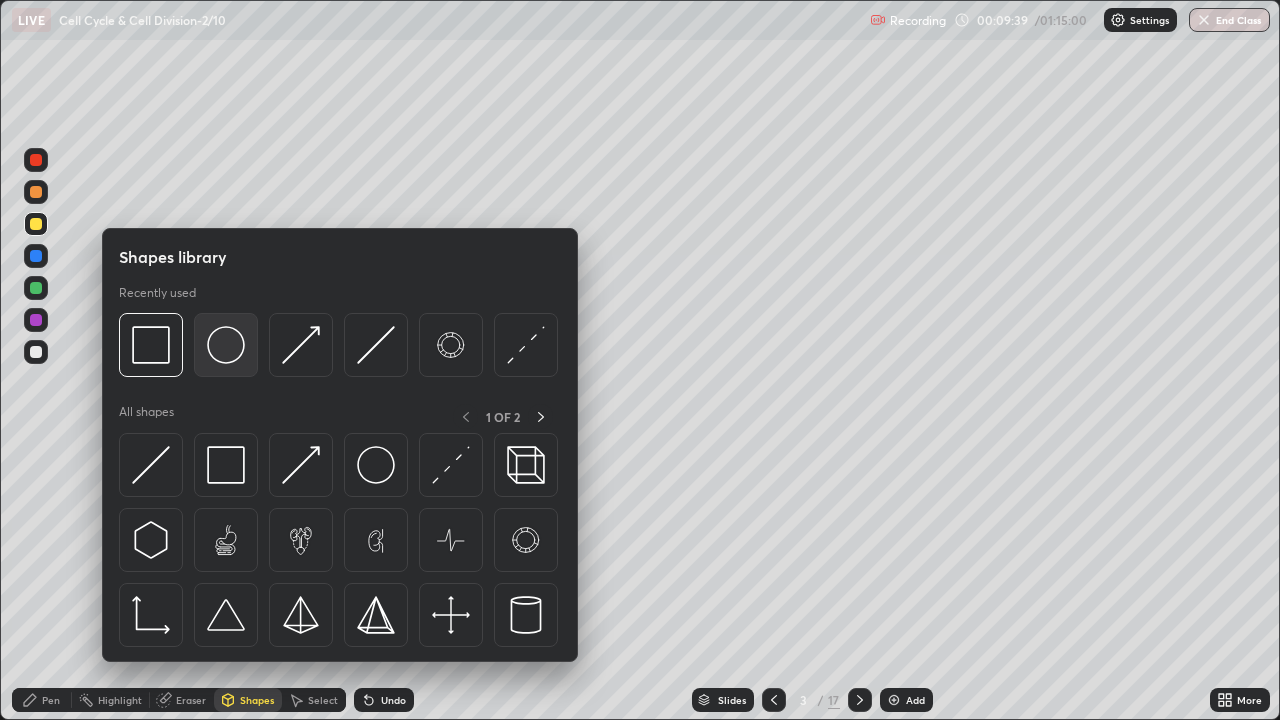 click at bounding box center [226, 345] 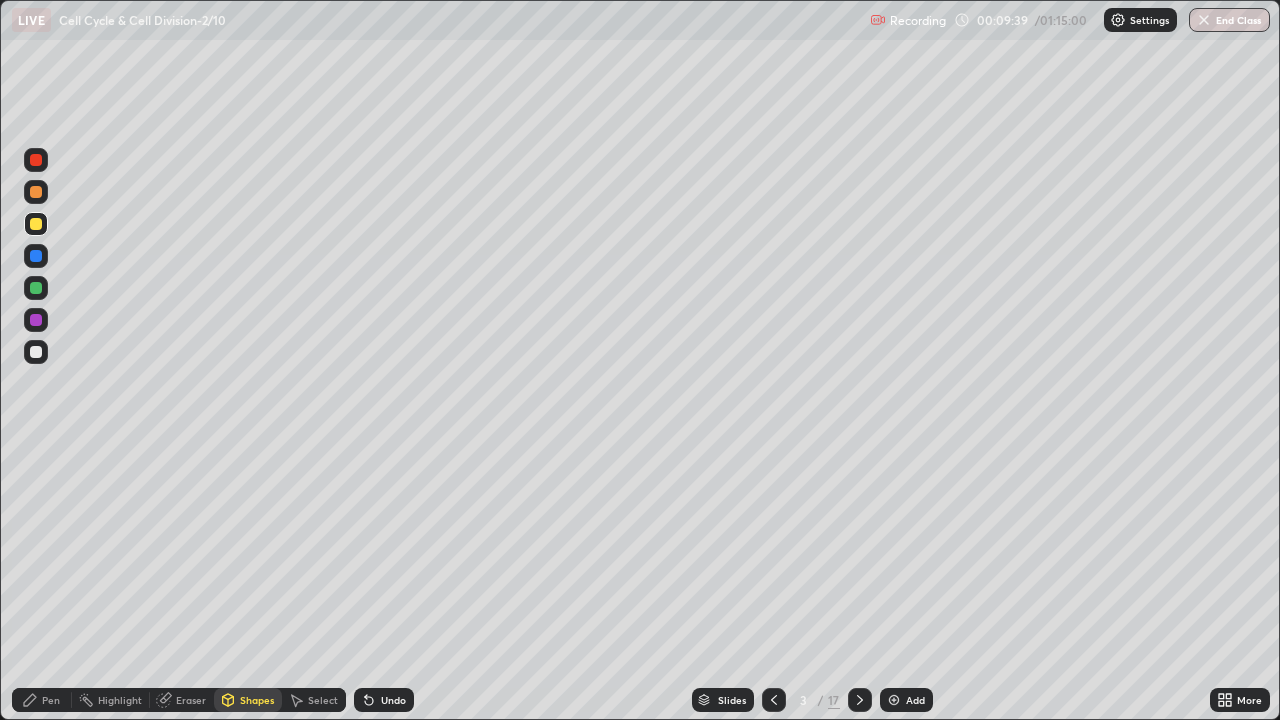 click at bounding box center (36, 224) 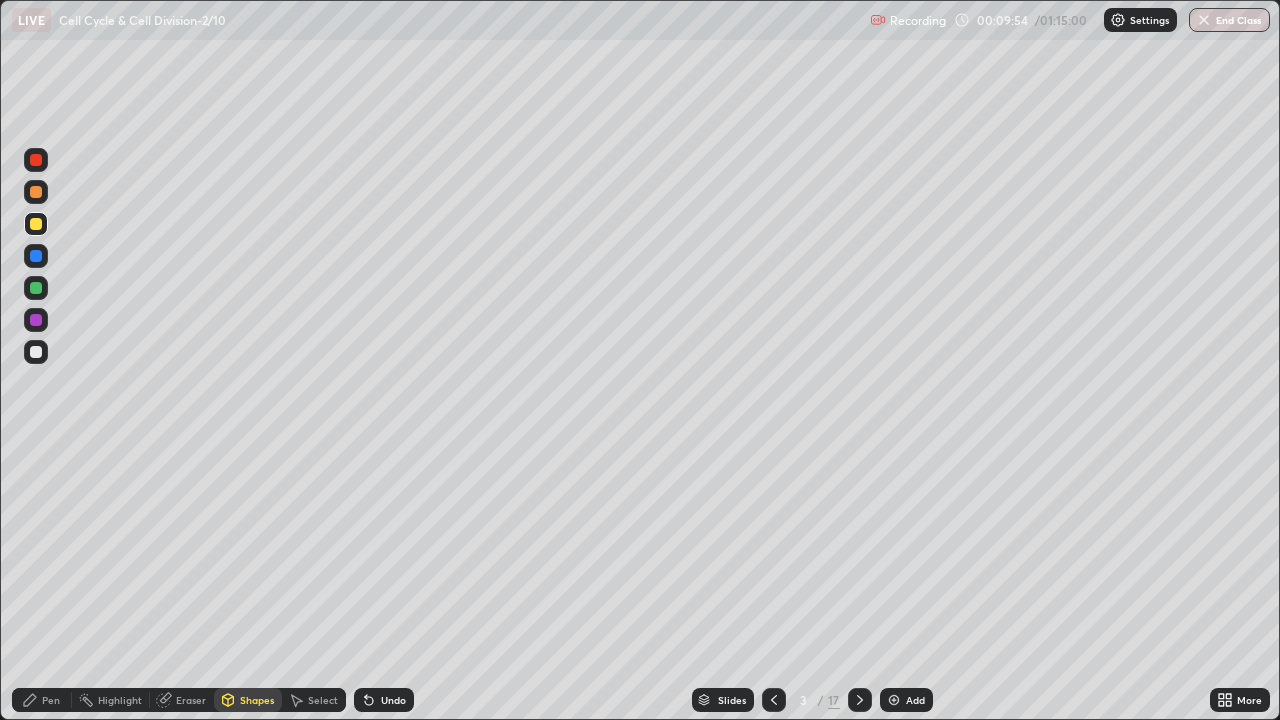click at bounding box center (36, 192) 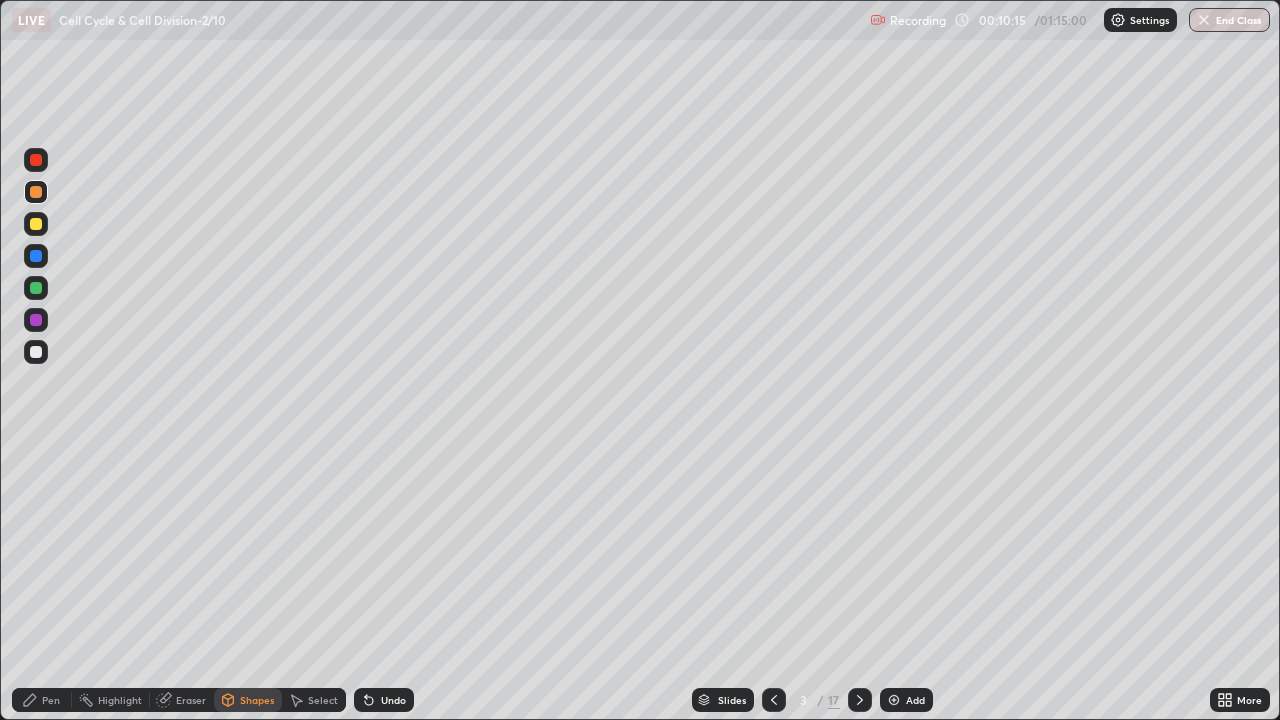 click on "Undo" at bounding box center [384, 700] 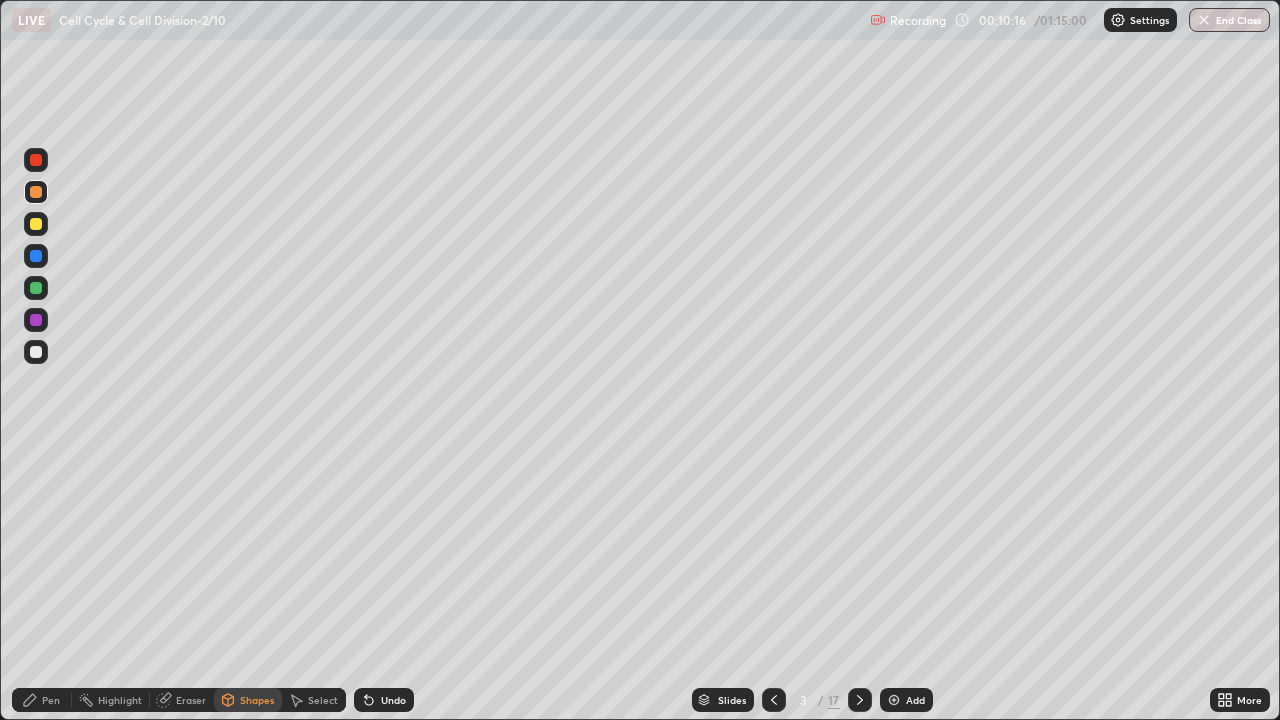 click at bounding box center (36, 256) 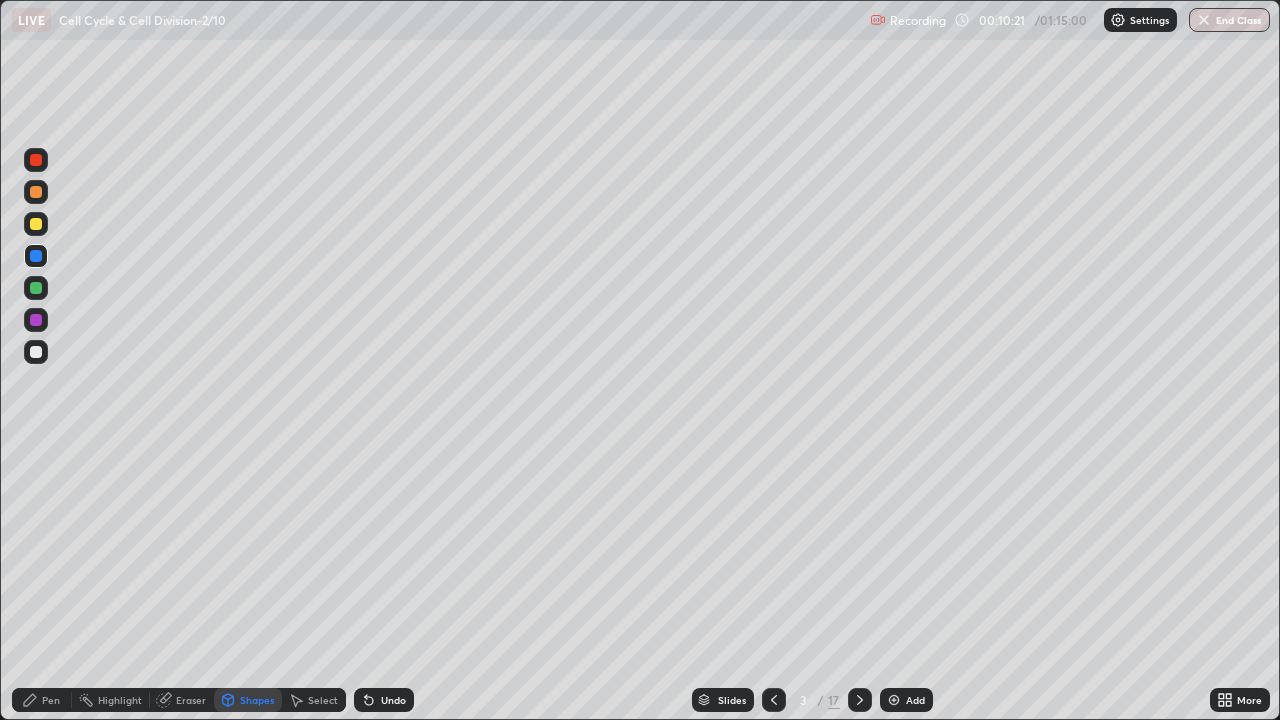 click on "Select" at bounding box center [323, 700] 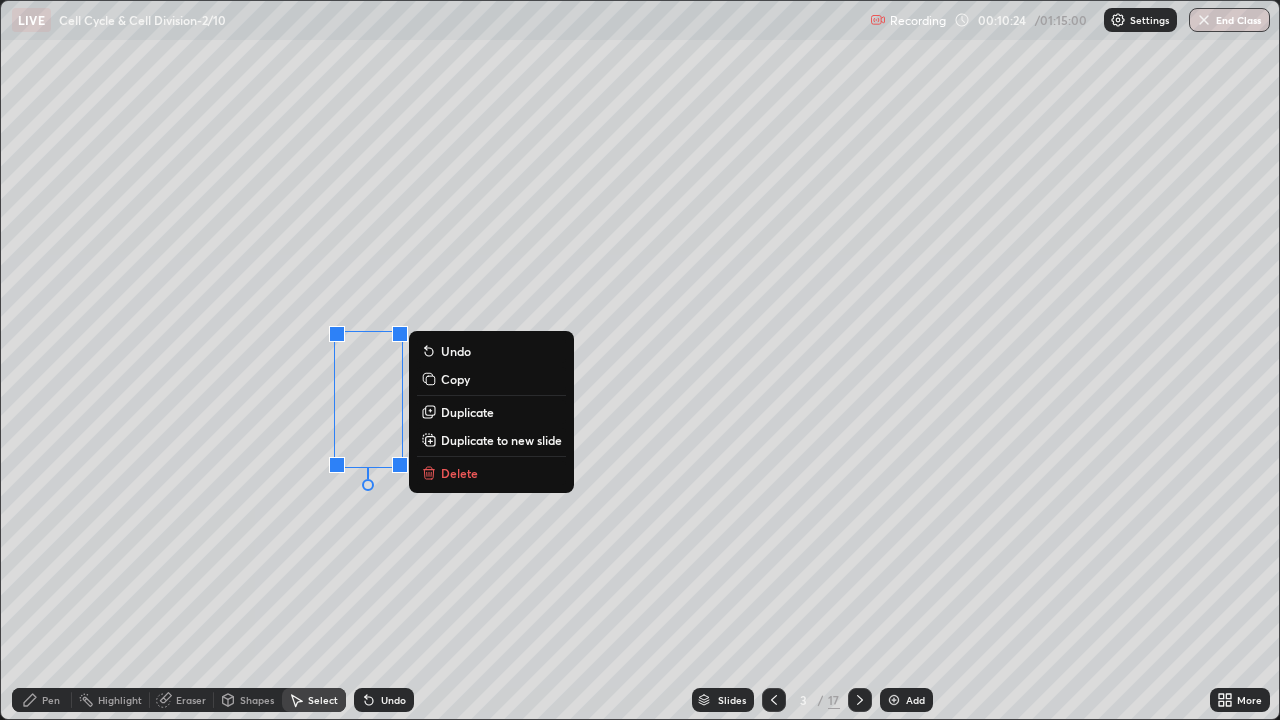 click on "Duplicate" at bounding box center [491, 412] 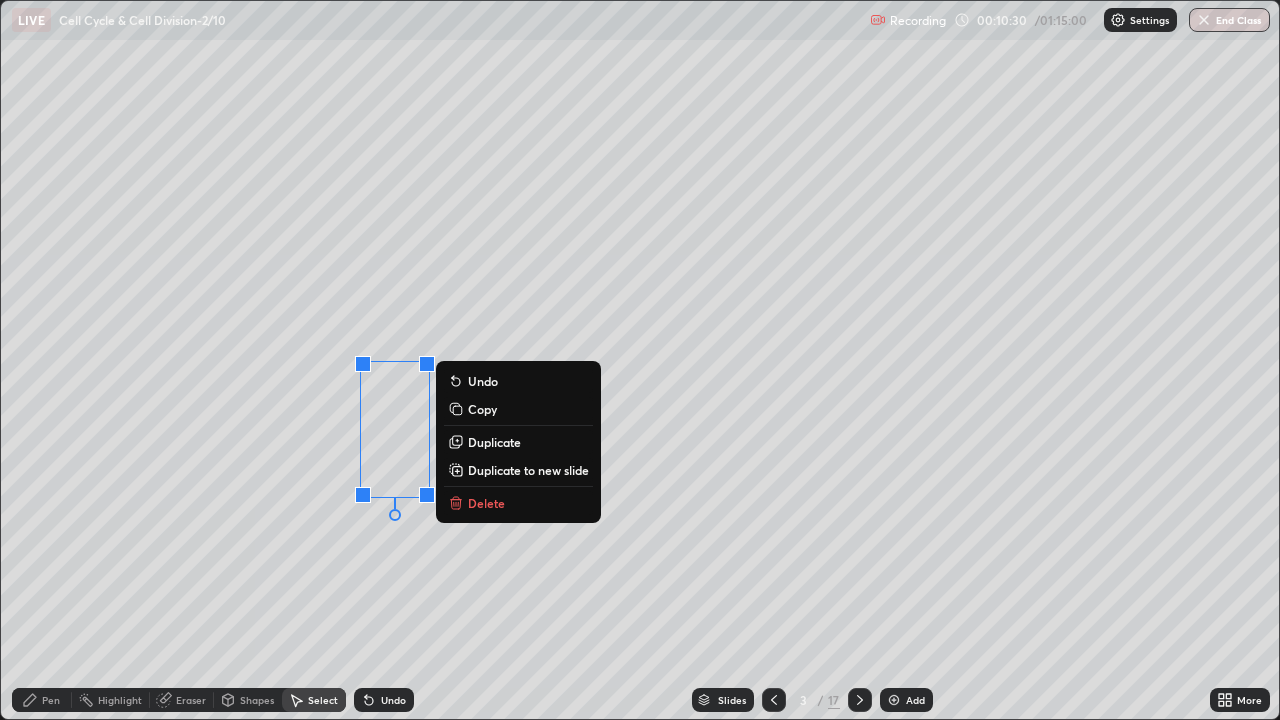 click on "Pen" at bounding box center [51, 700] 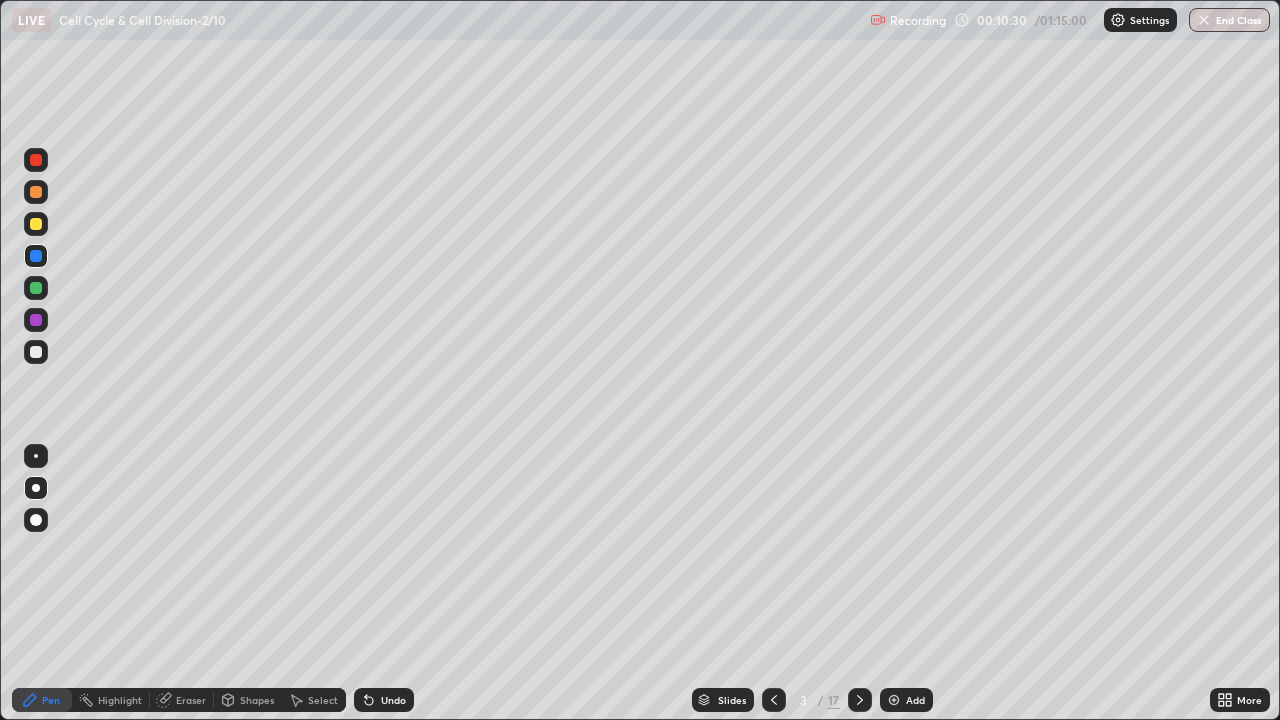 click at bounding box center [36, 352] 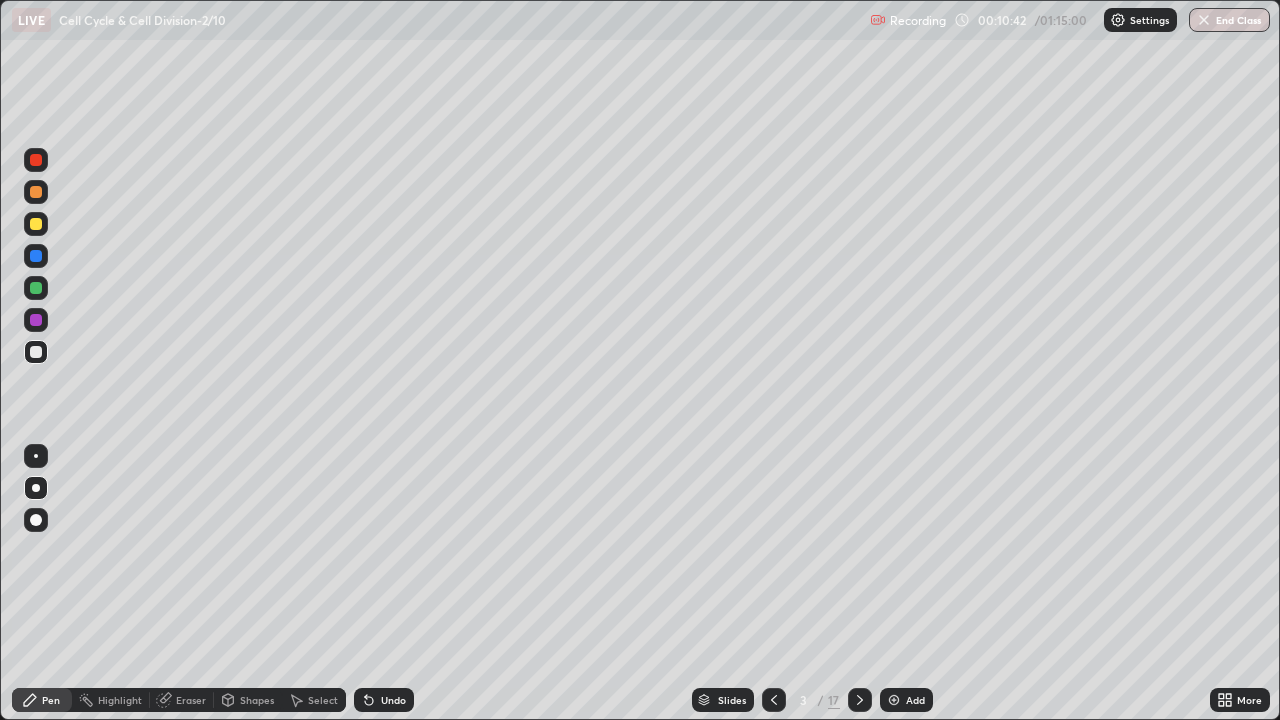 click at bounding box center [36, 456] 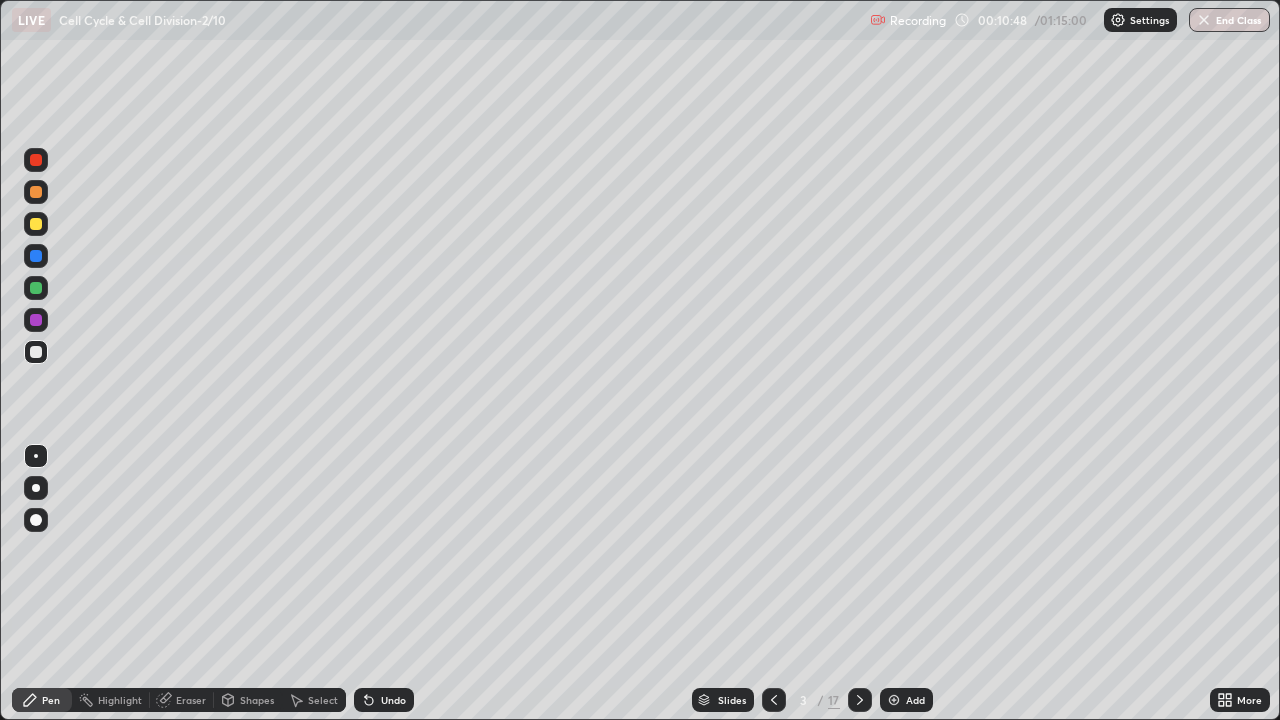 click on "Undo" at bounding box center [393, 700] 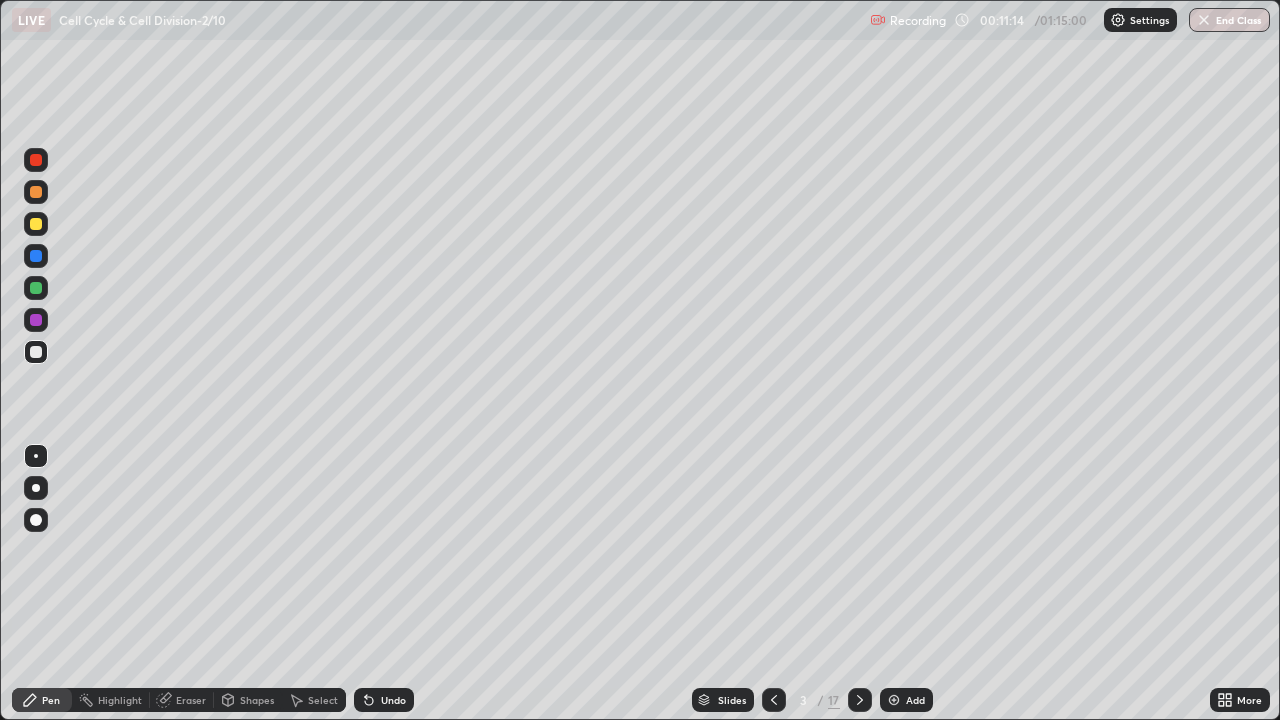 click at bounding box center (36, 256) 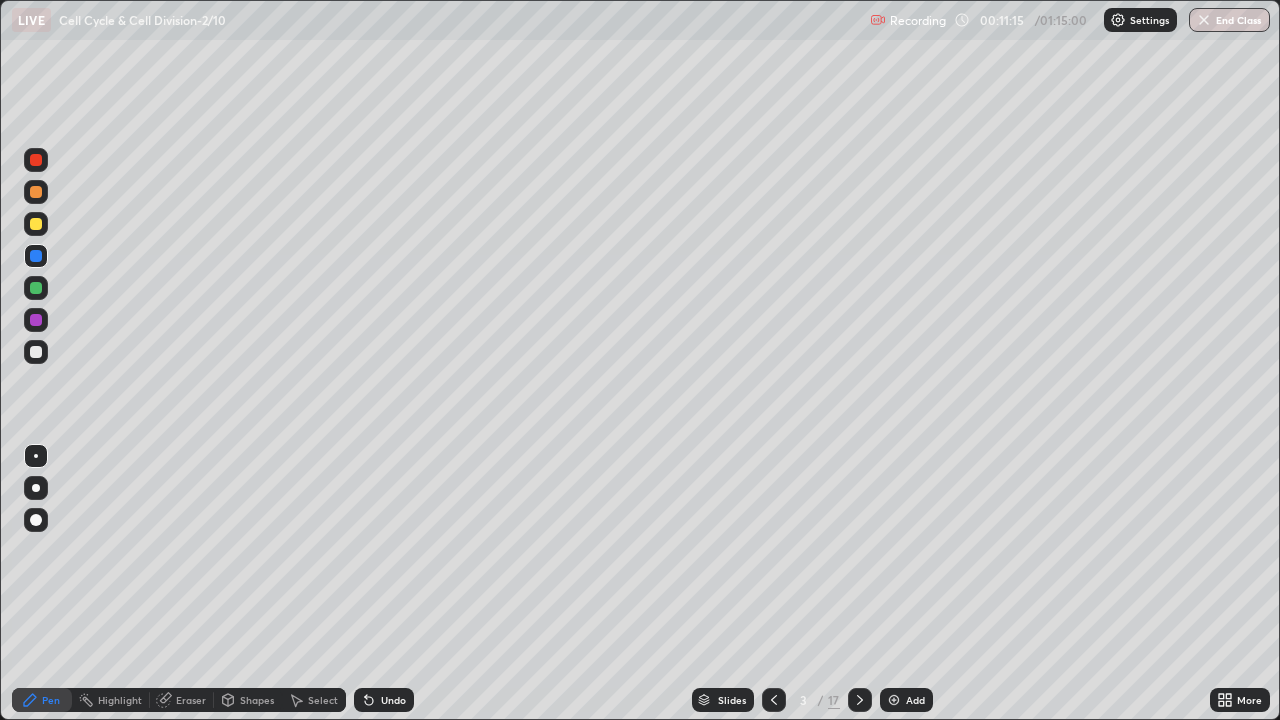 click at bounding box center (36, 256) 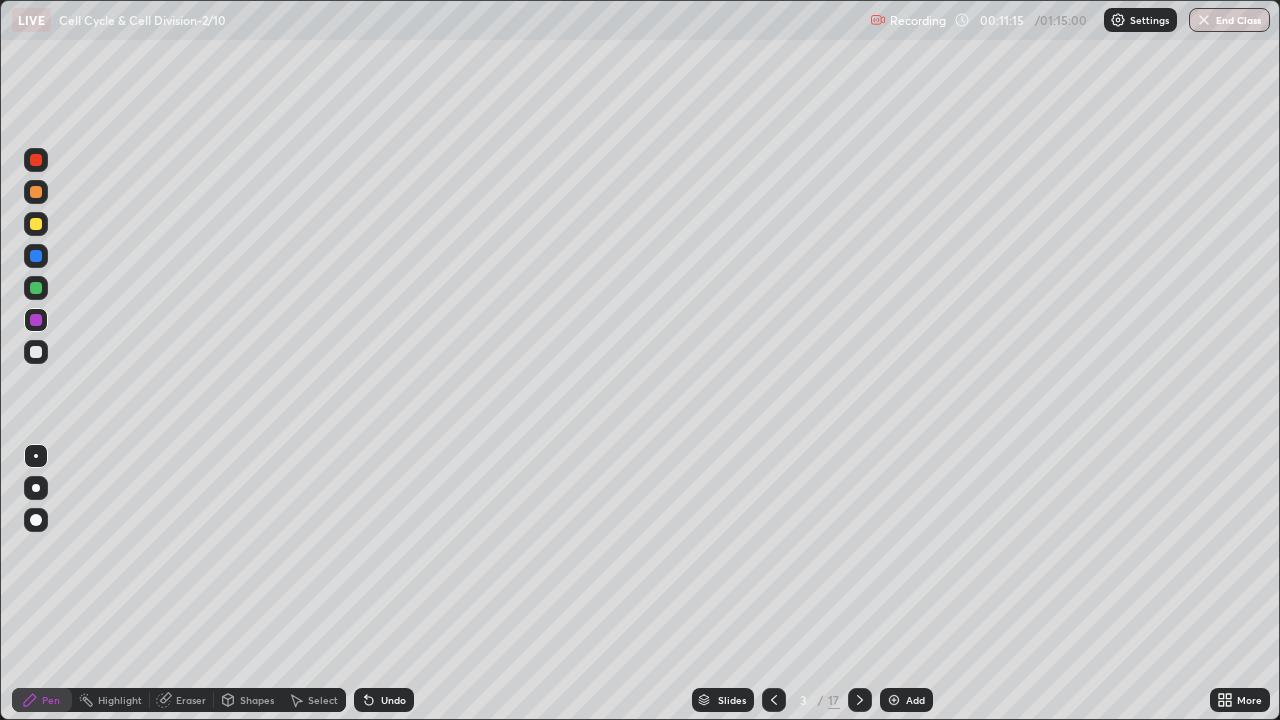 click at bounding box center (36, 320) 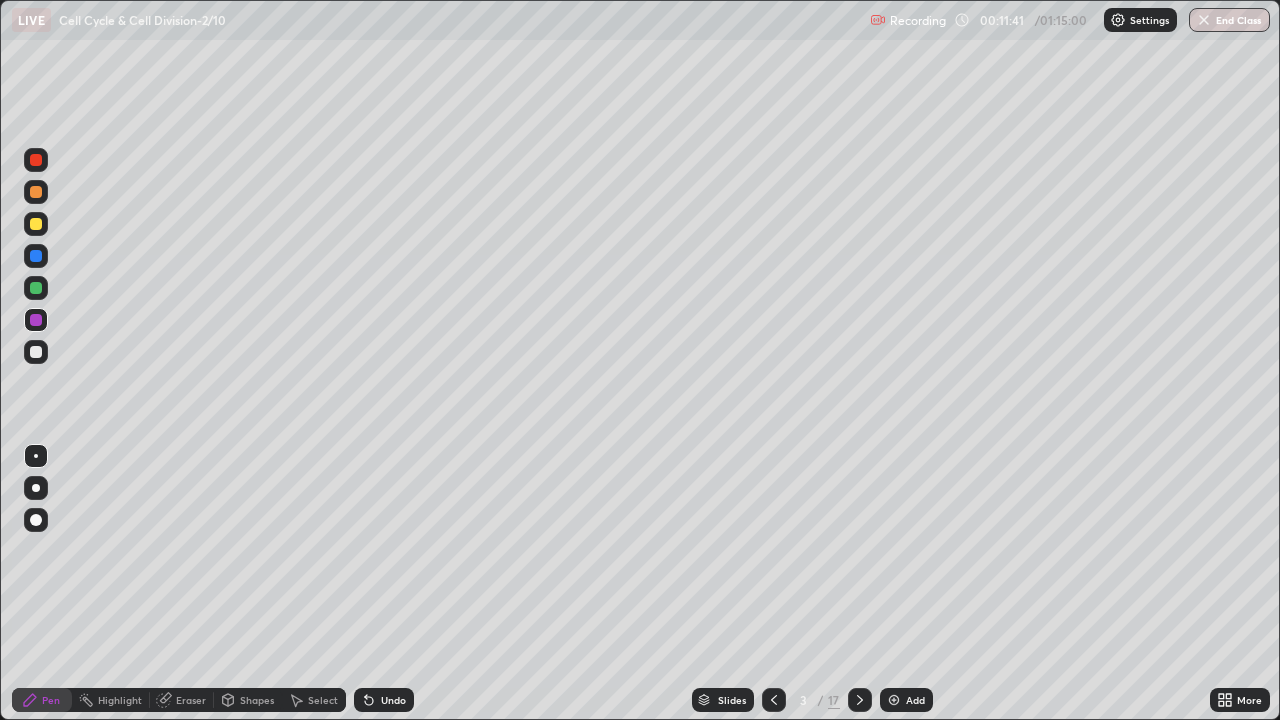 click at bounding box center (36, 288) 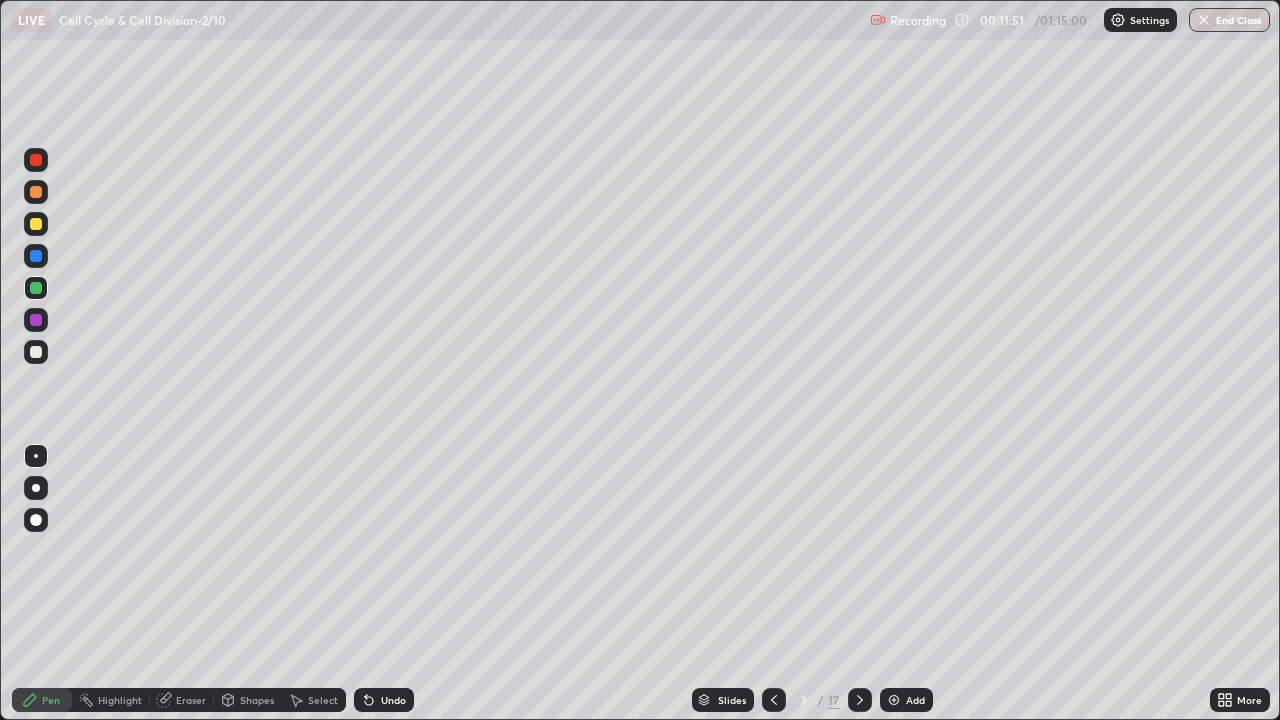 click 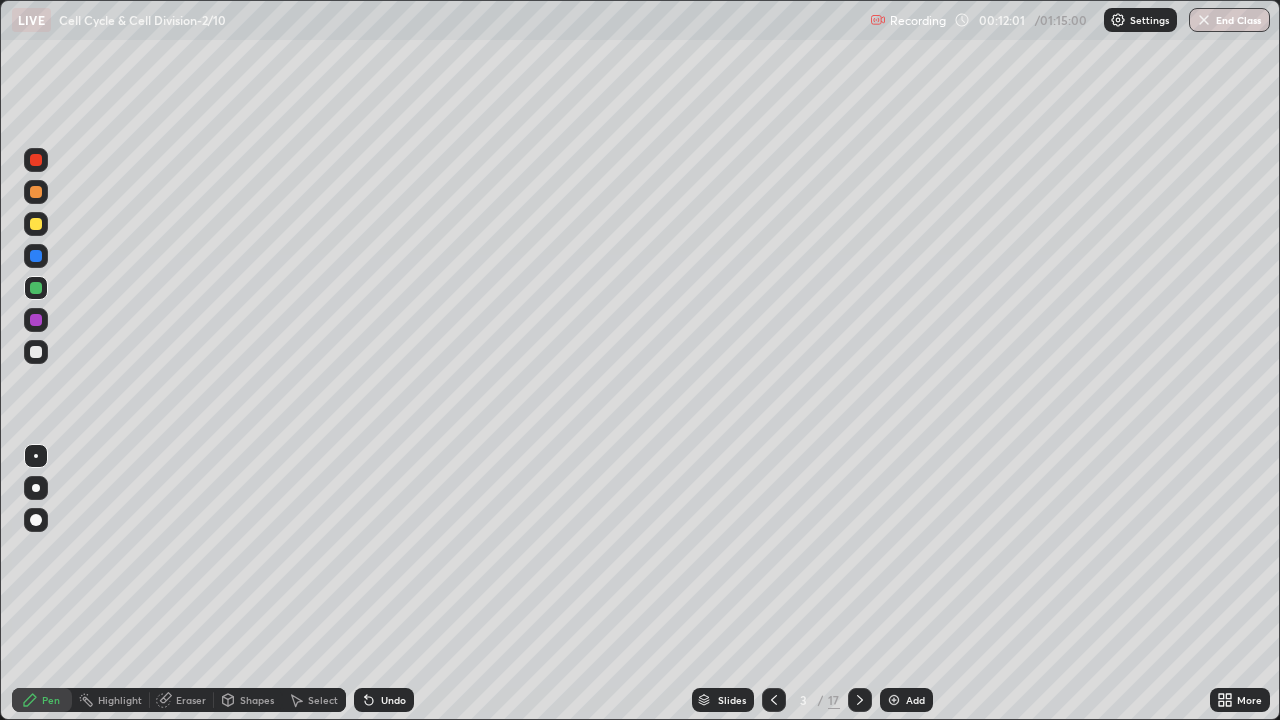 click at bounding box center [36, 352] 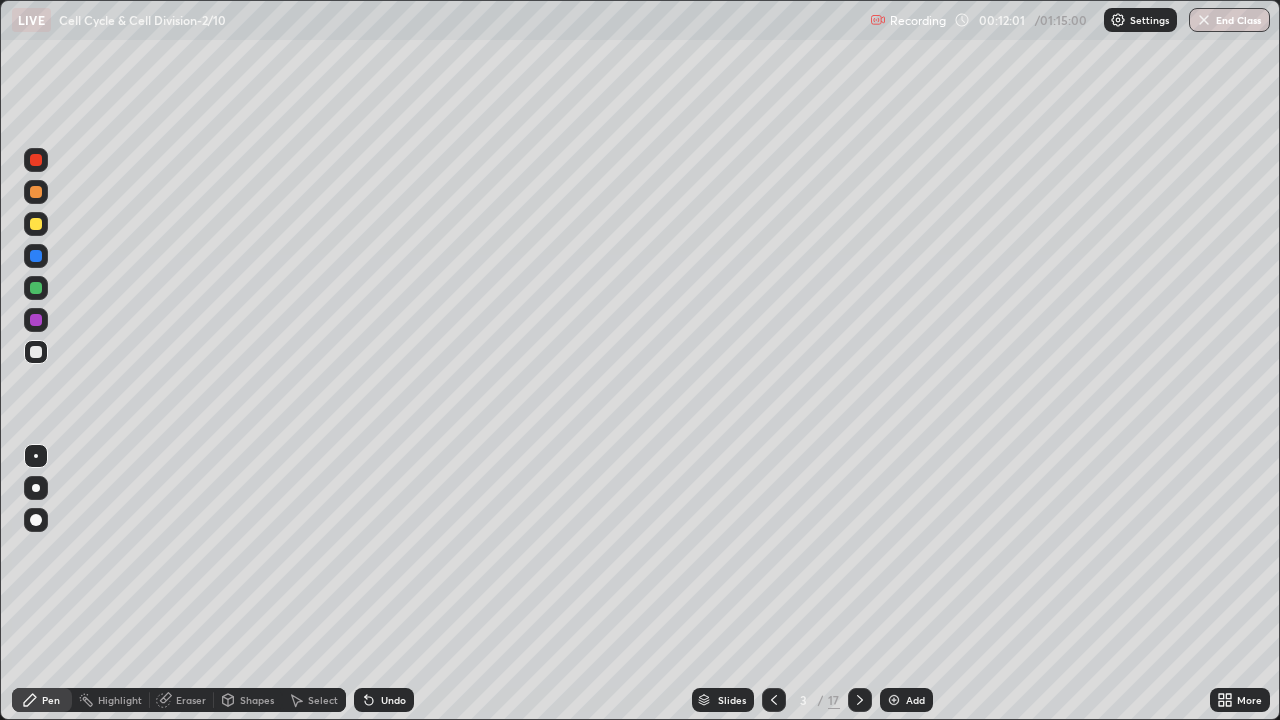 click at bounding box center (36, 320) 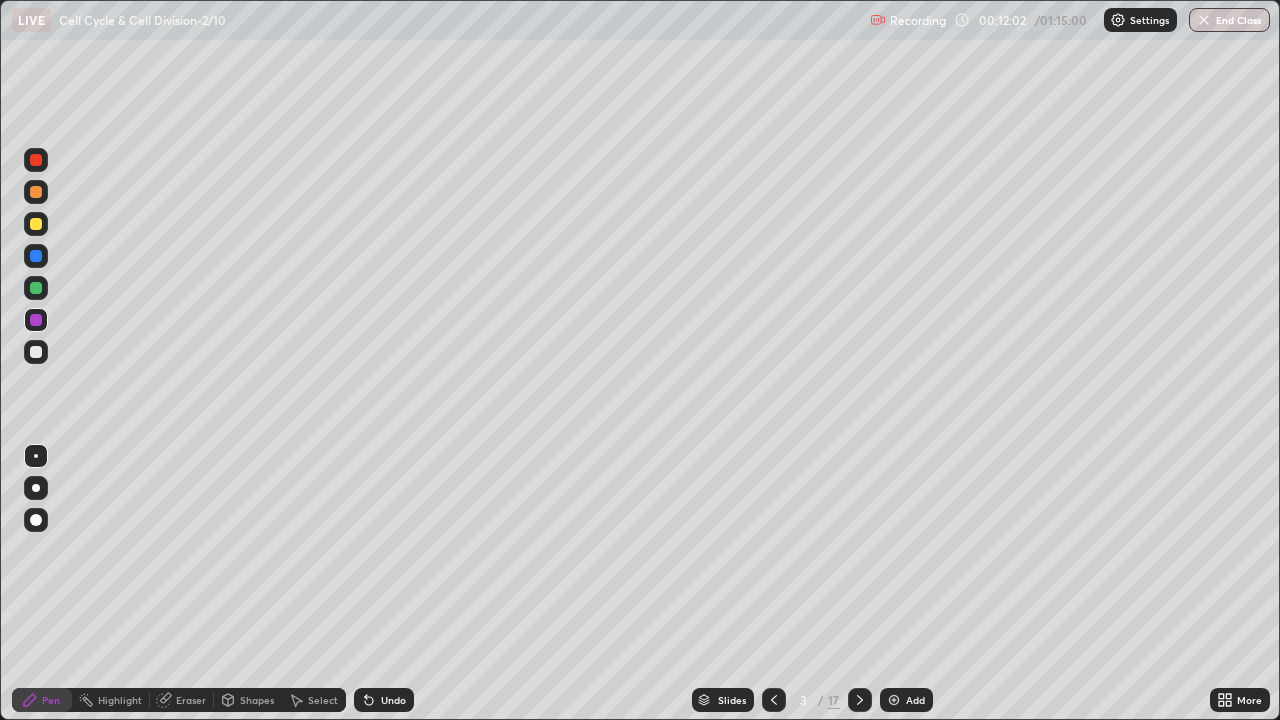 click at bounding box center (36, 288) 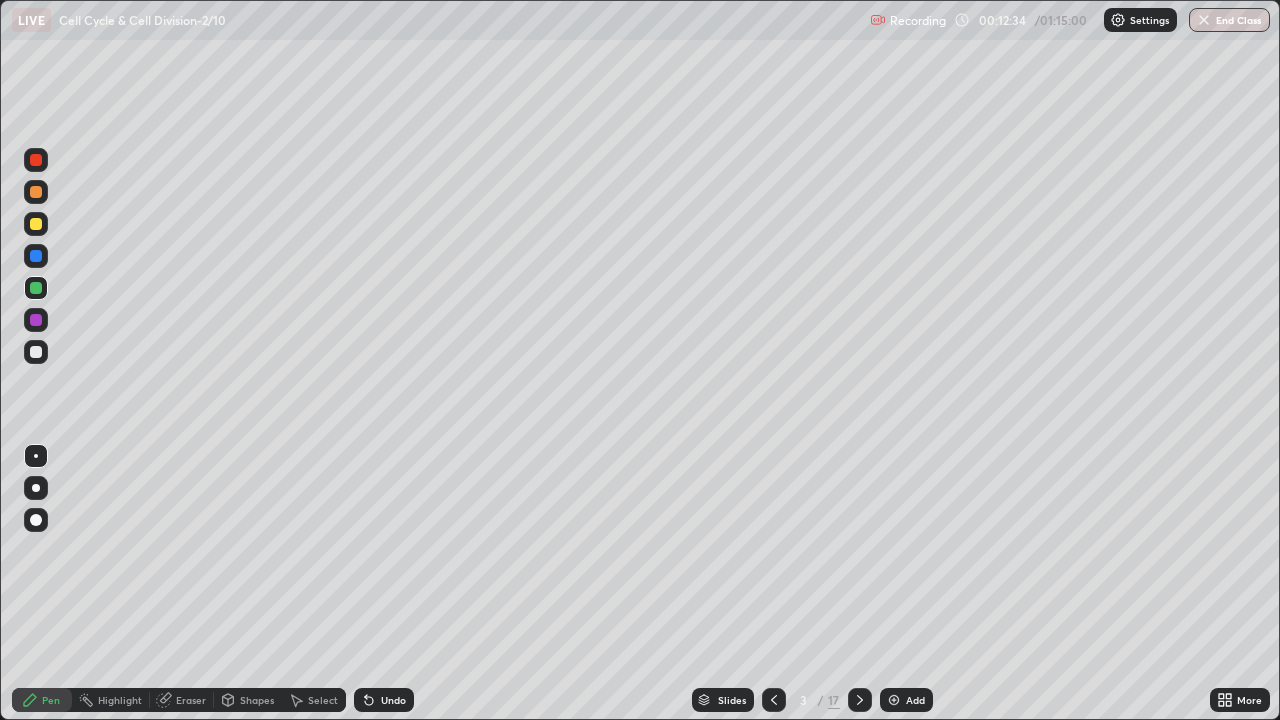 click at bounding box center (36, 320) 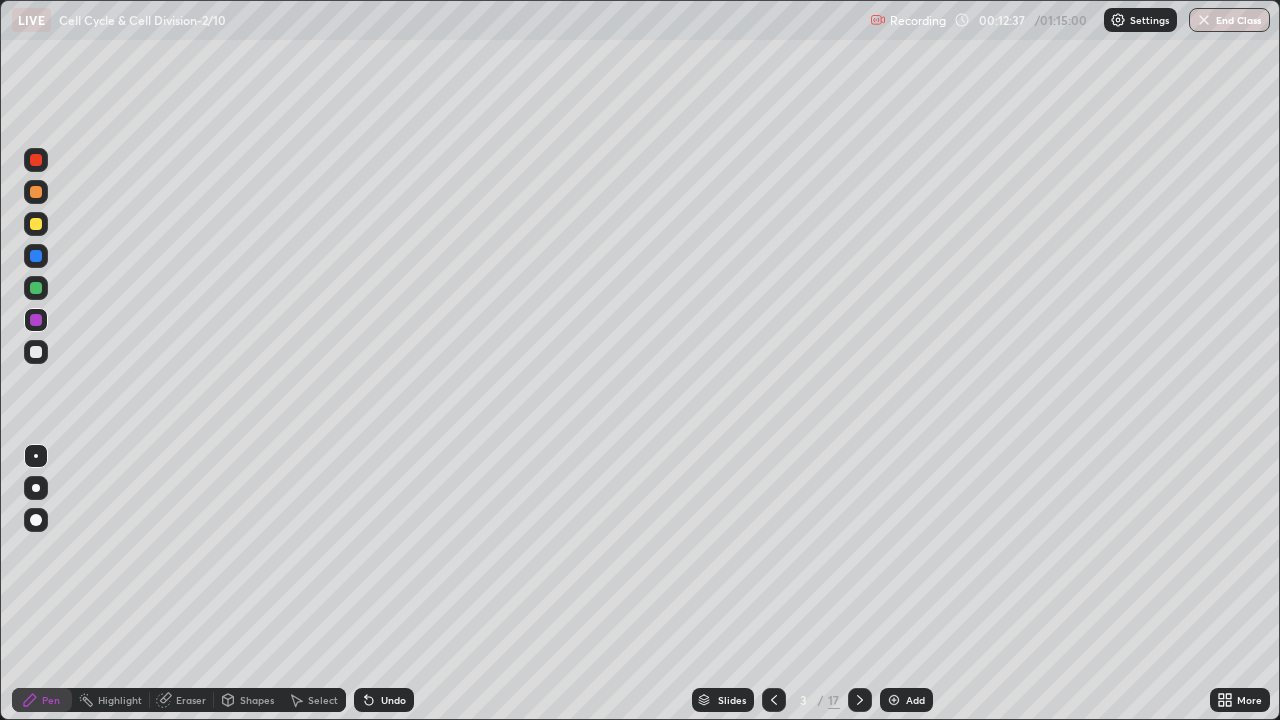 click at bounding box center (36, 352) 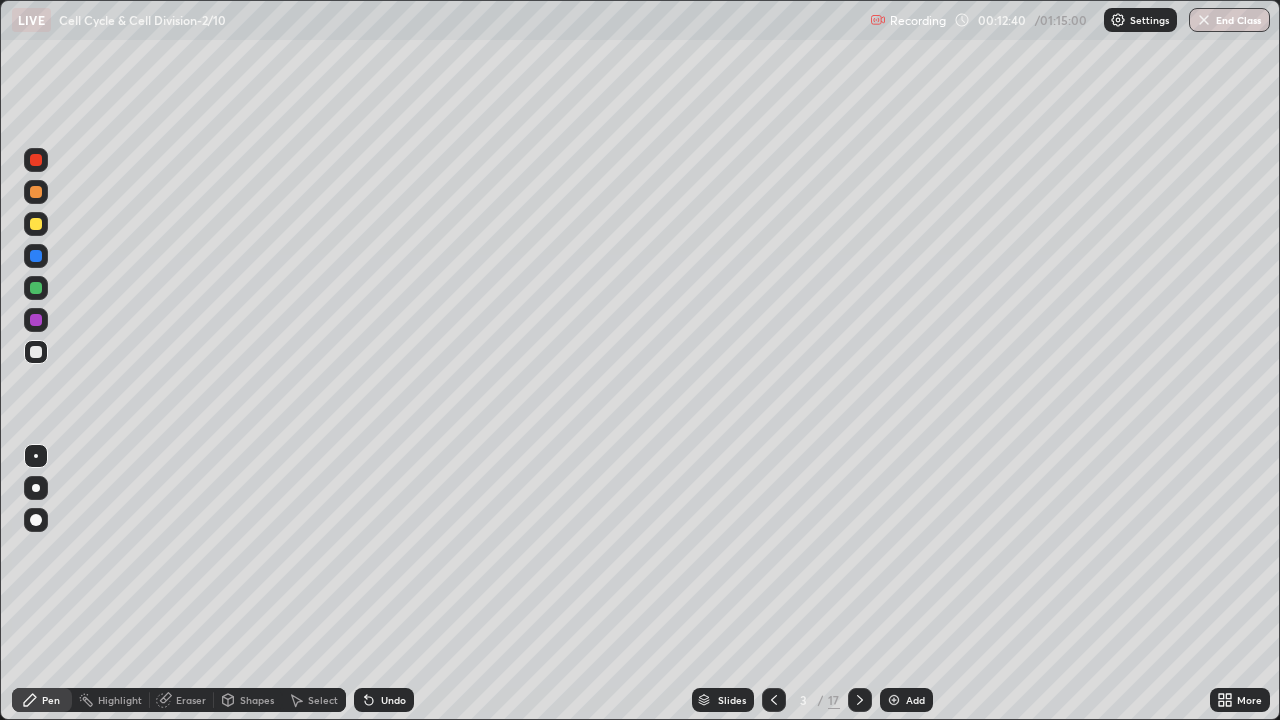 click at bounding box center (36, 288) 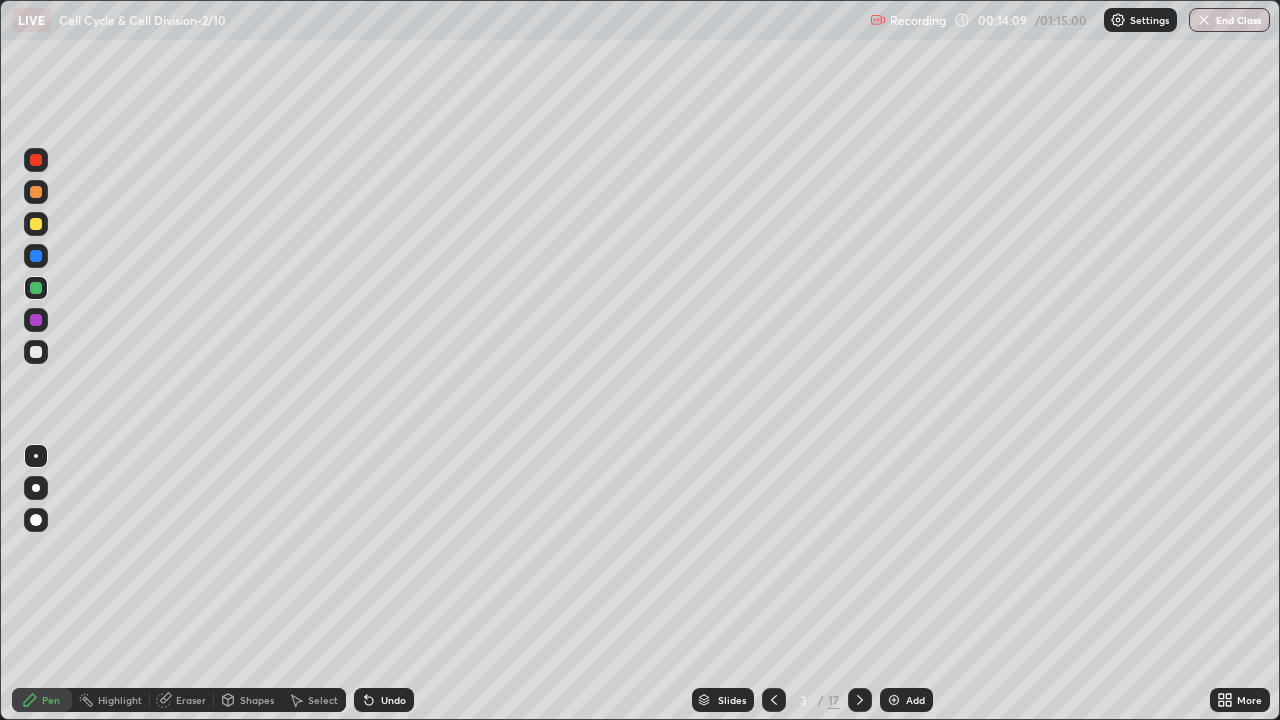 click at bounding box center [36, 352] 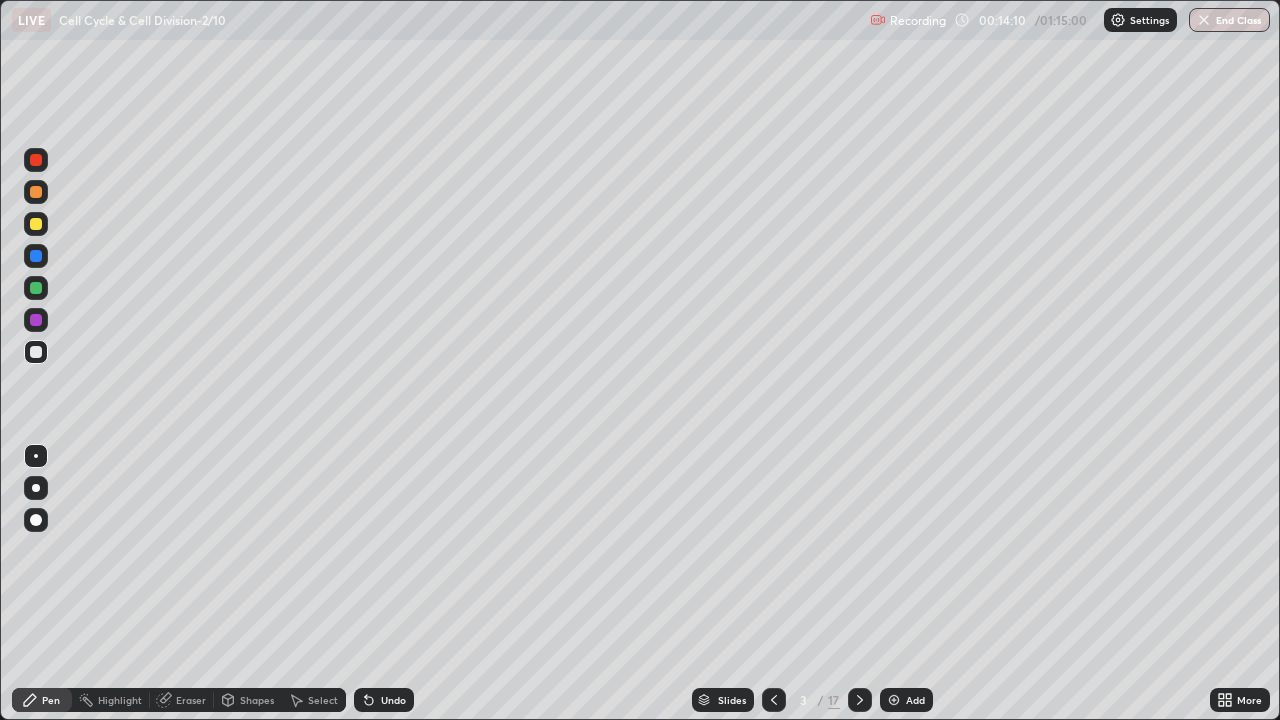 click at bounding box center (36, 488) 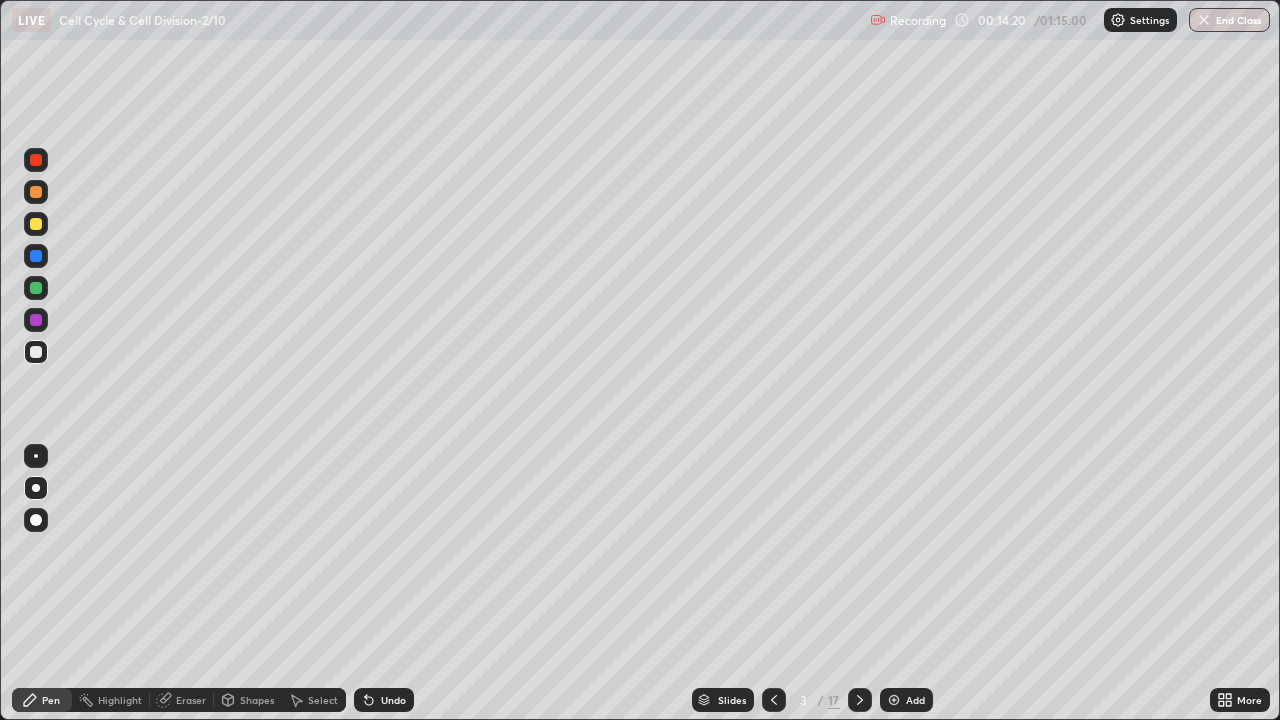 click 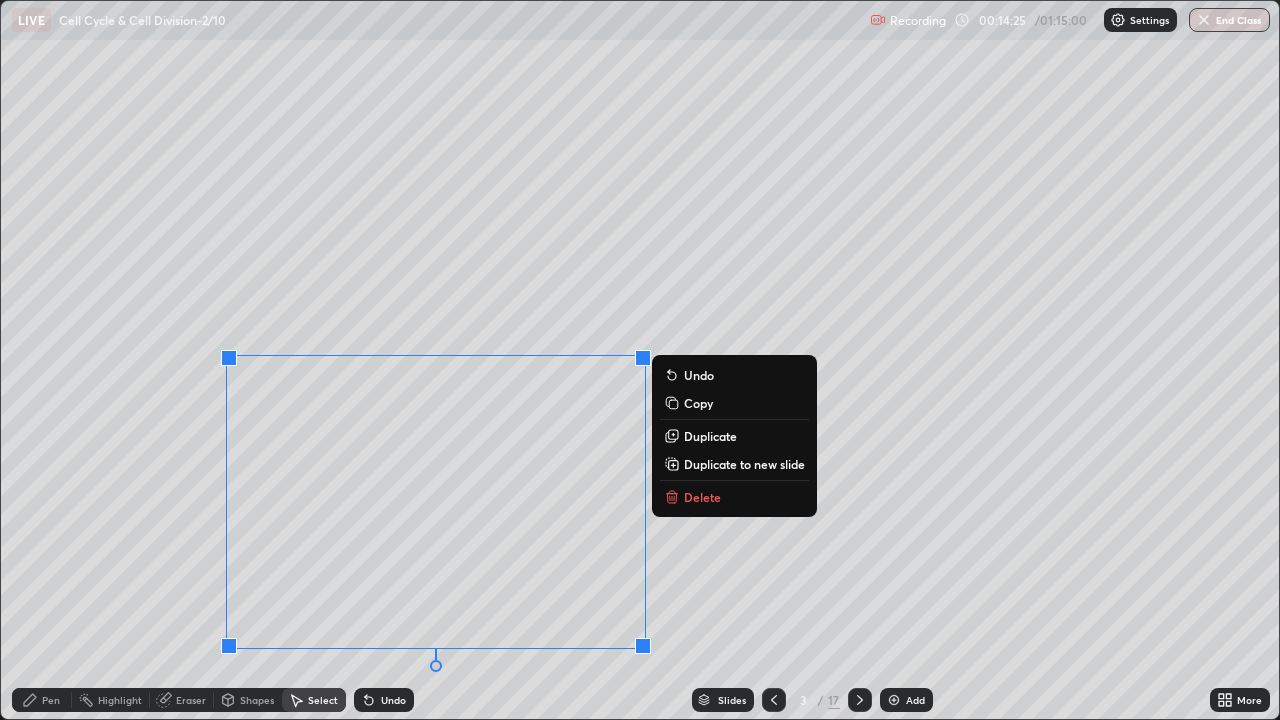 click on "Pen" at bounding box center (42, 700) 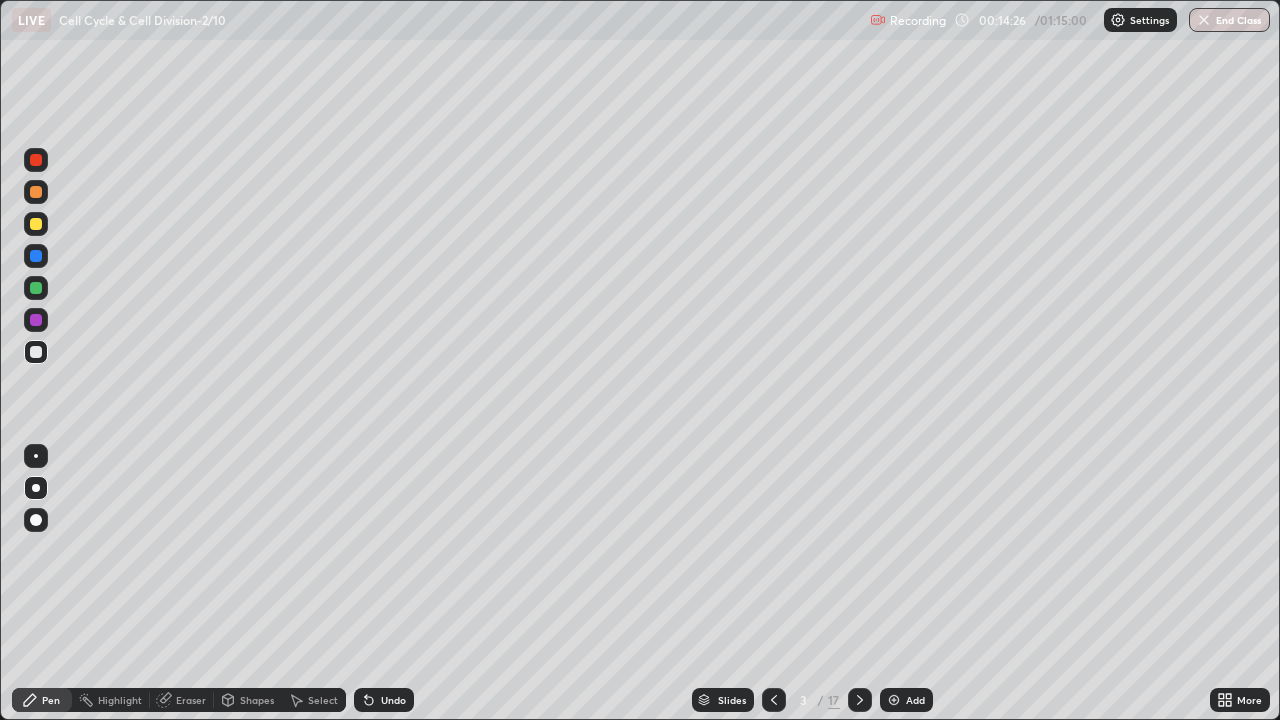 click on "Select" at bounding box center [323, 700] 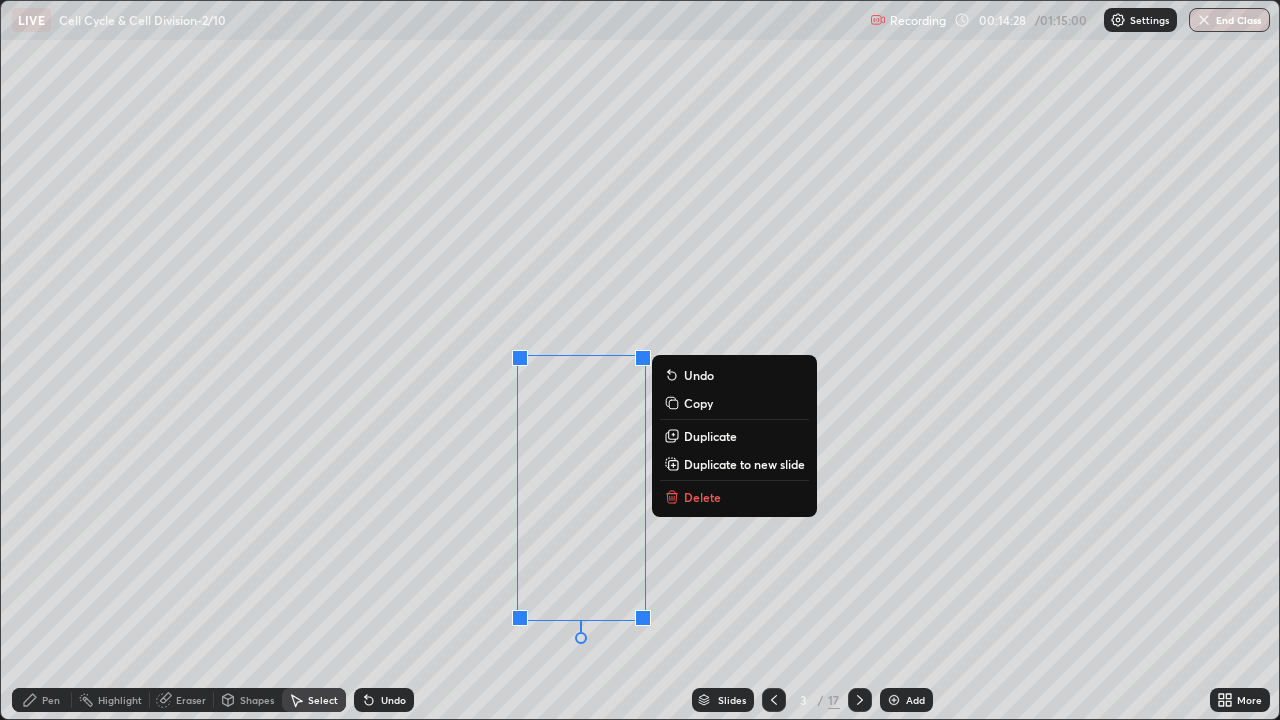 click on "Duplicate" at bounding box center (710, 436) 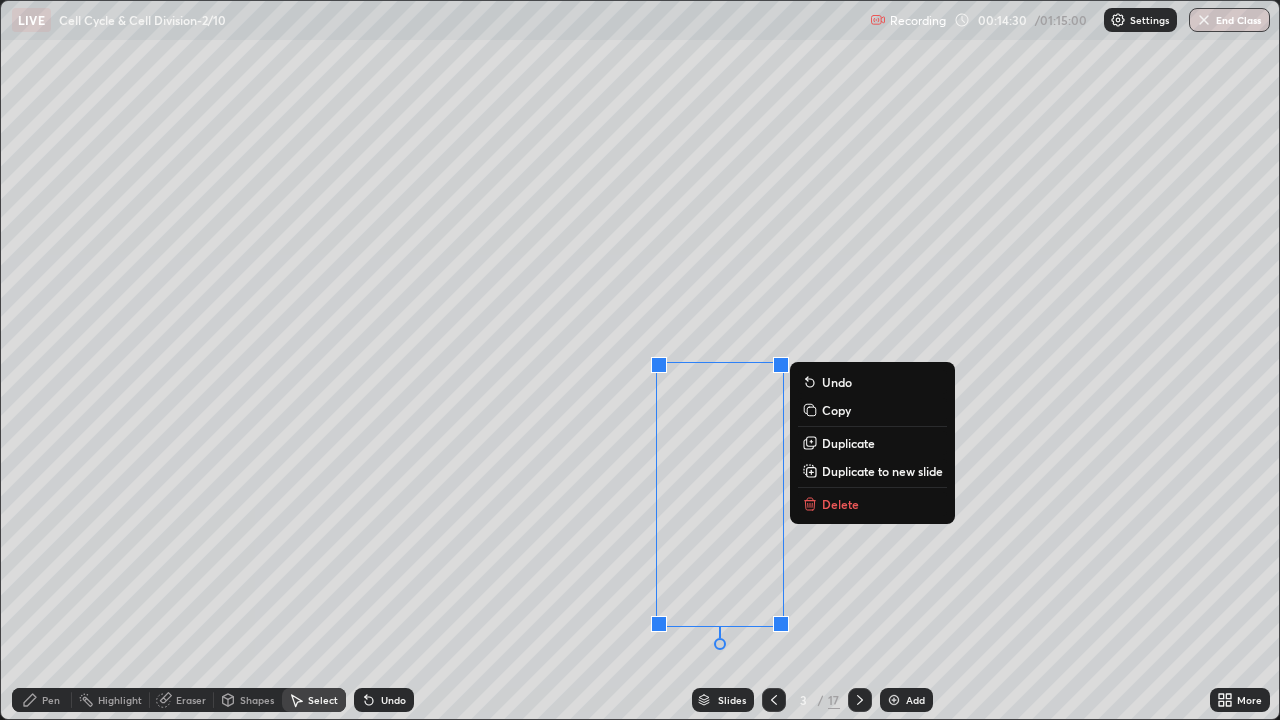click 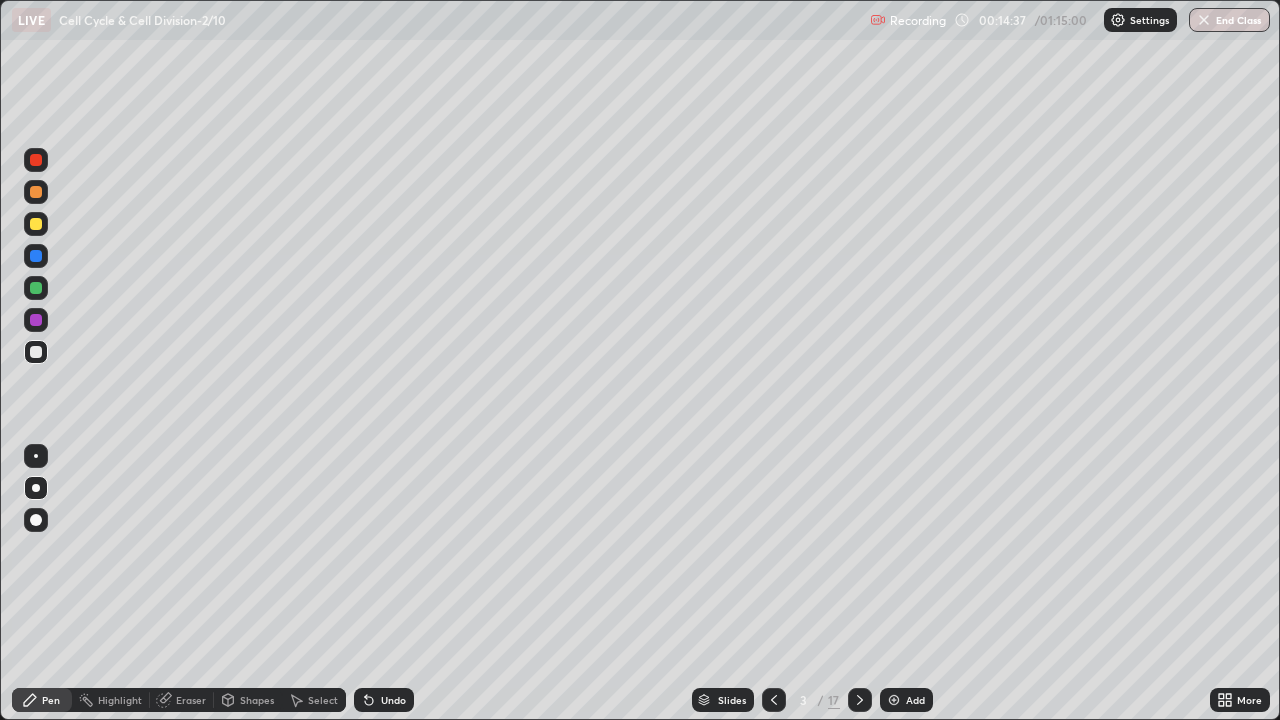 click at bounding box center (36, 160) 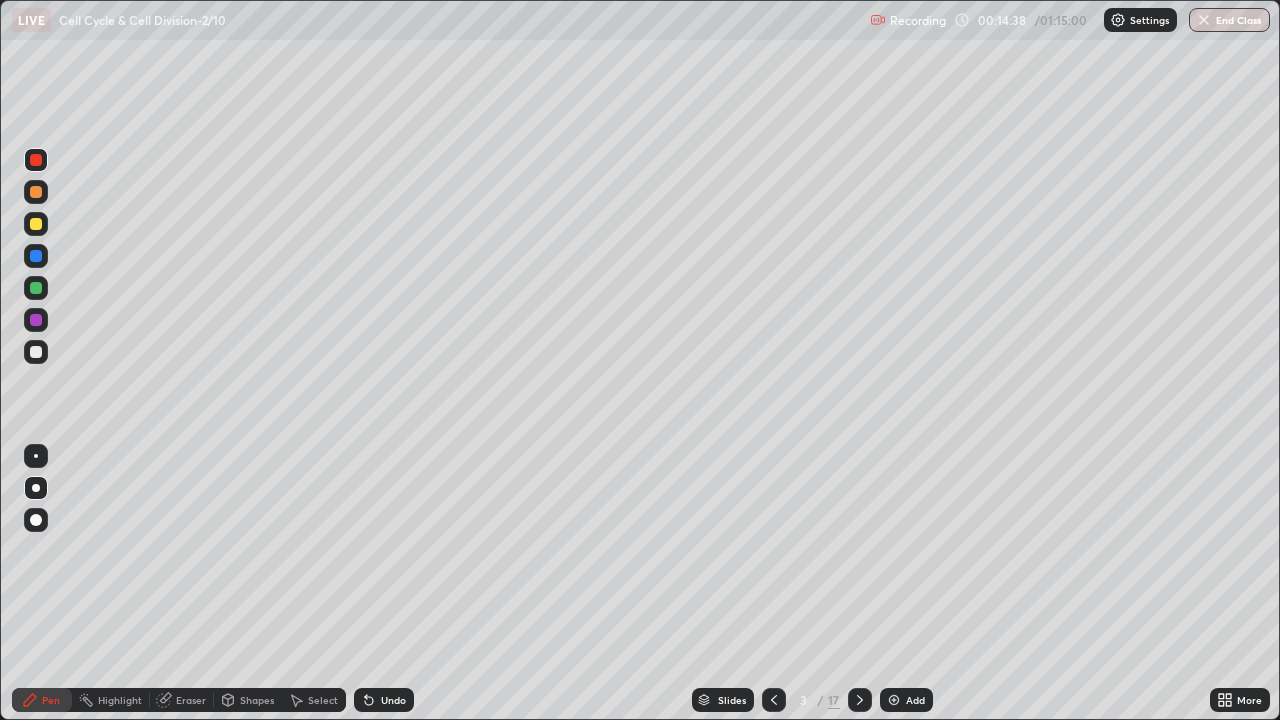 click at bounding box center [36, 320] 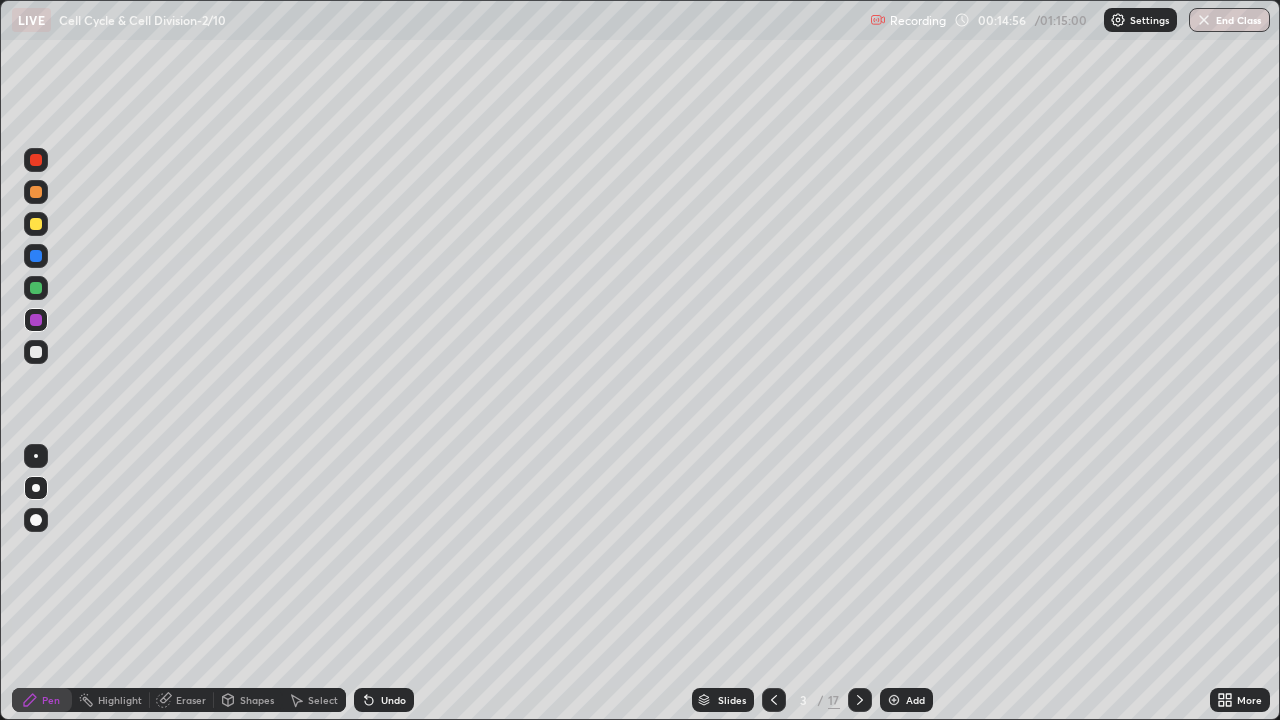 click at bounding box center (36, 352) 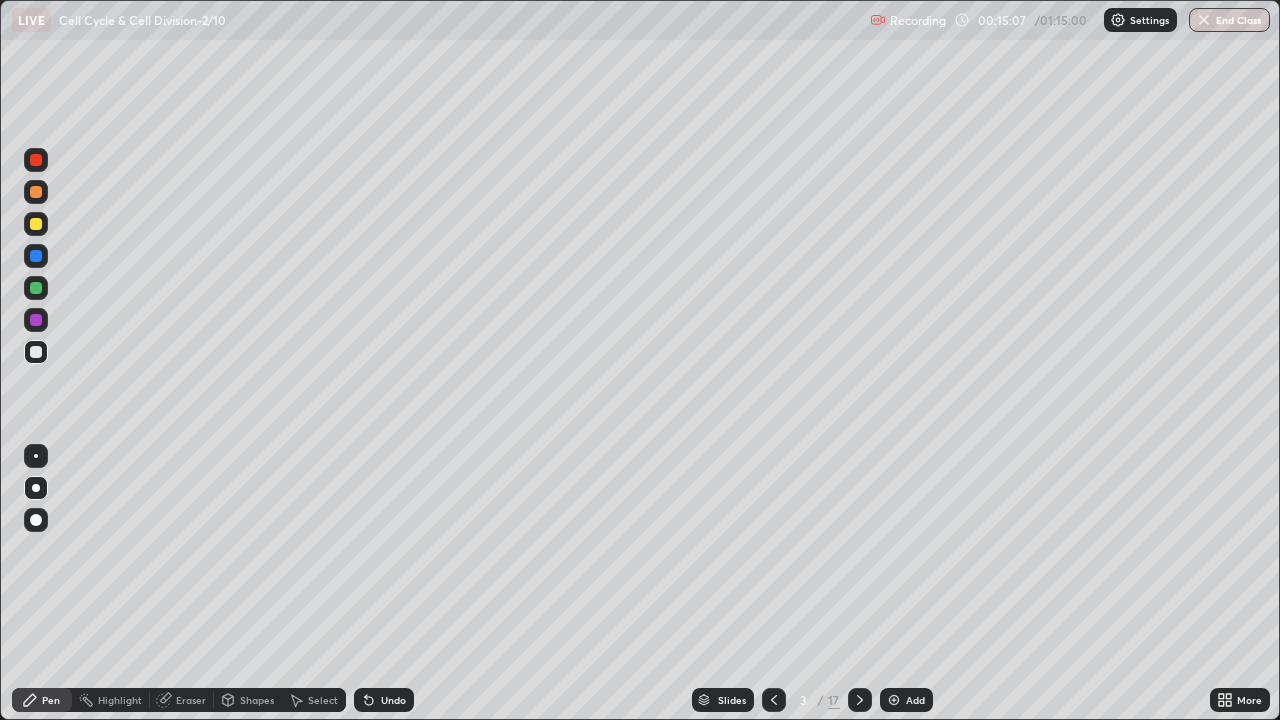 click at bounding box center (36, 320) 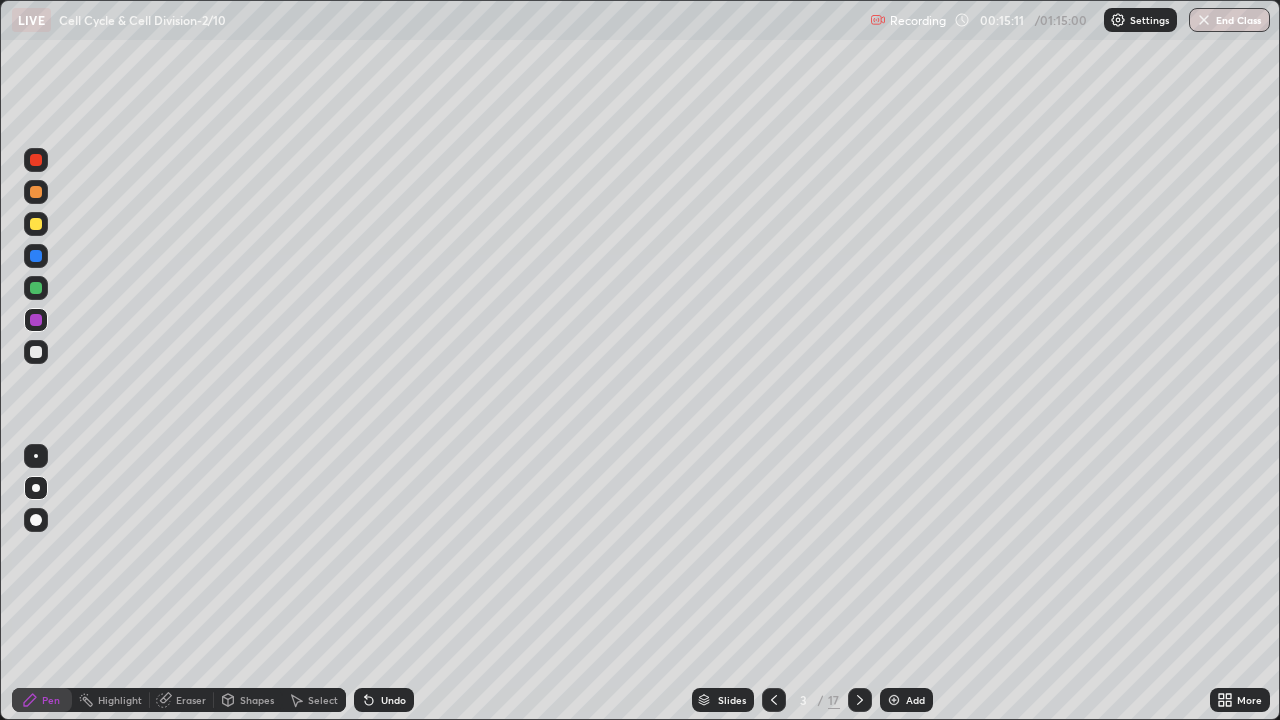click at bounding box center (36, 352) 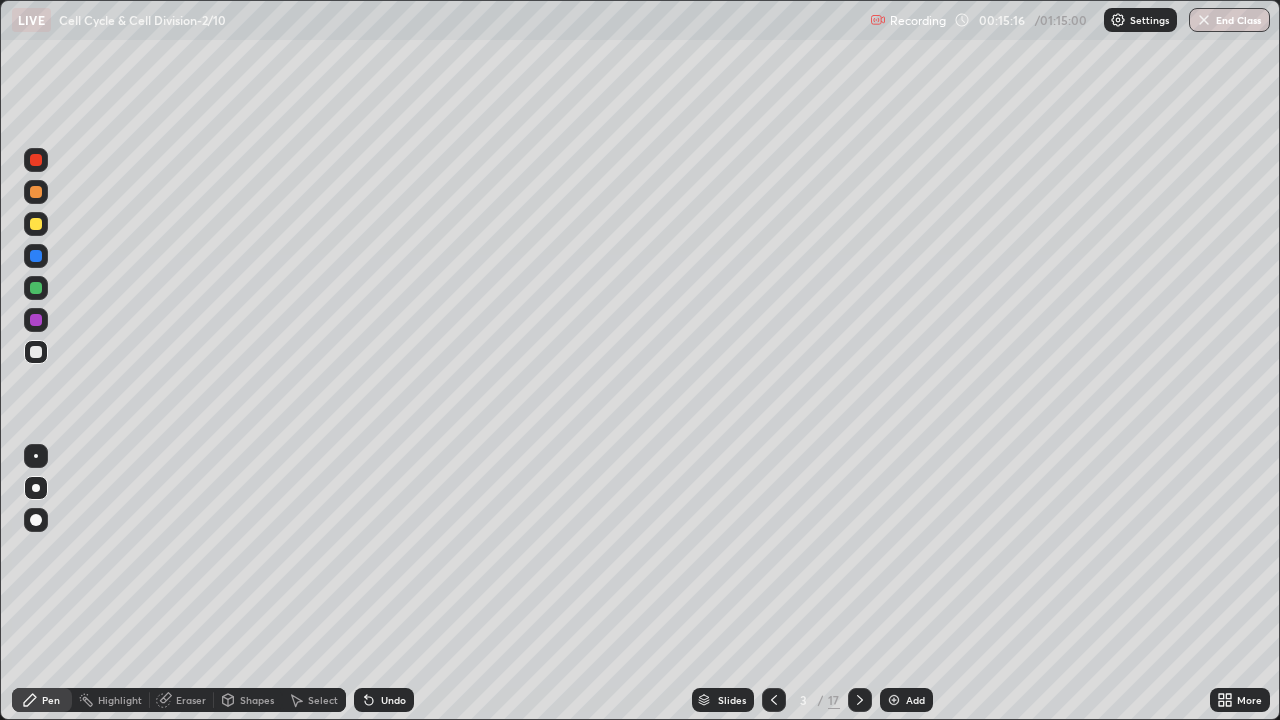 click at bounding box center (36, 320) 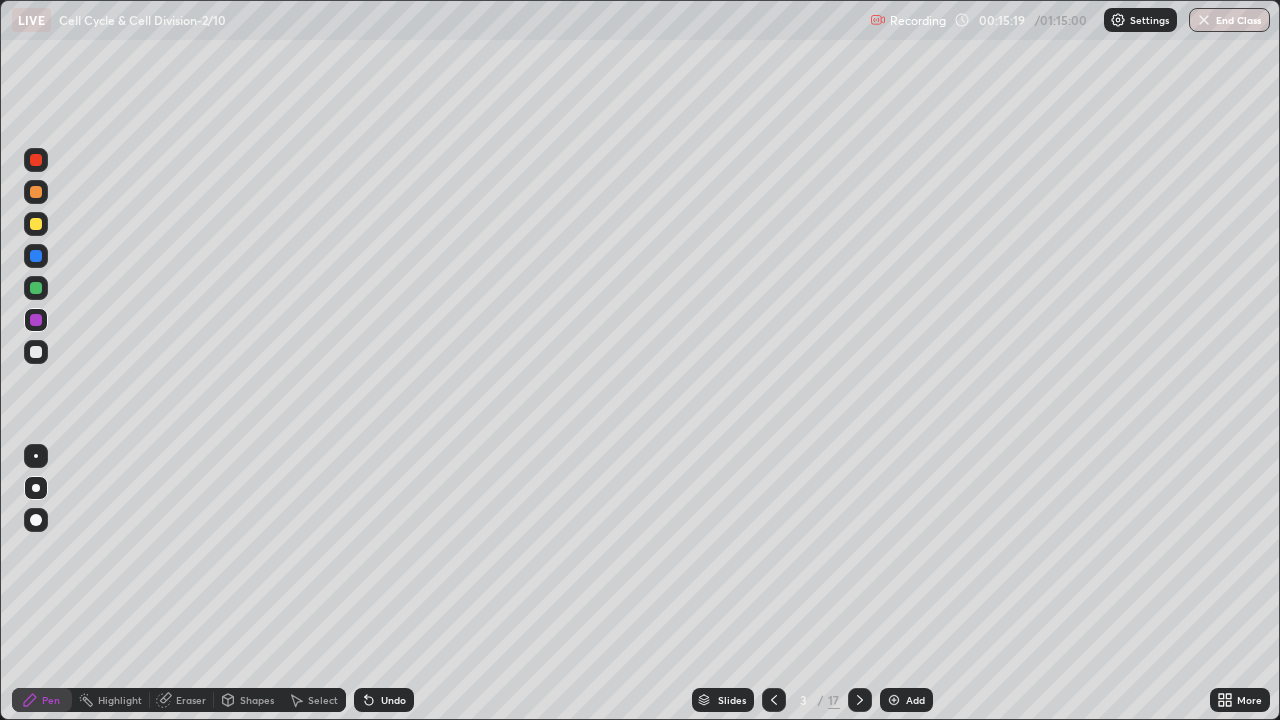click at bounding box center (36, 352) 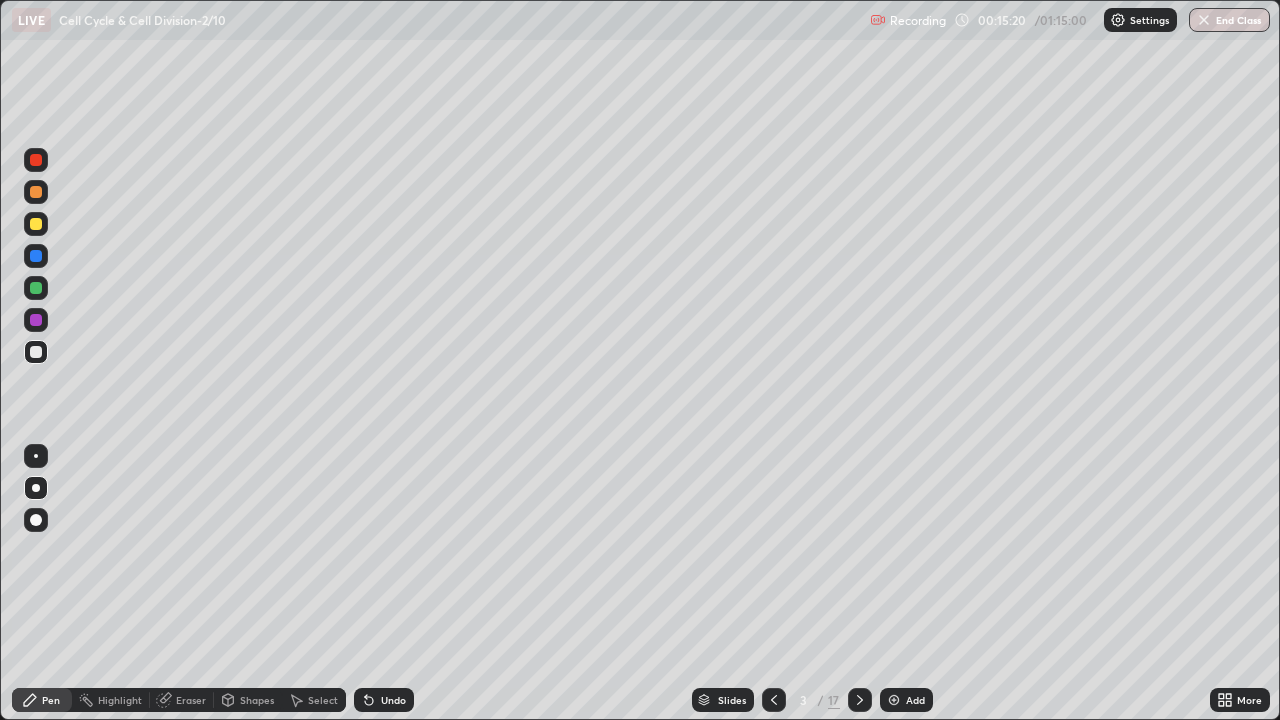 click at bounding box center [36, 288] 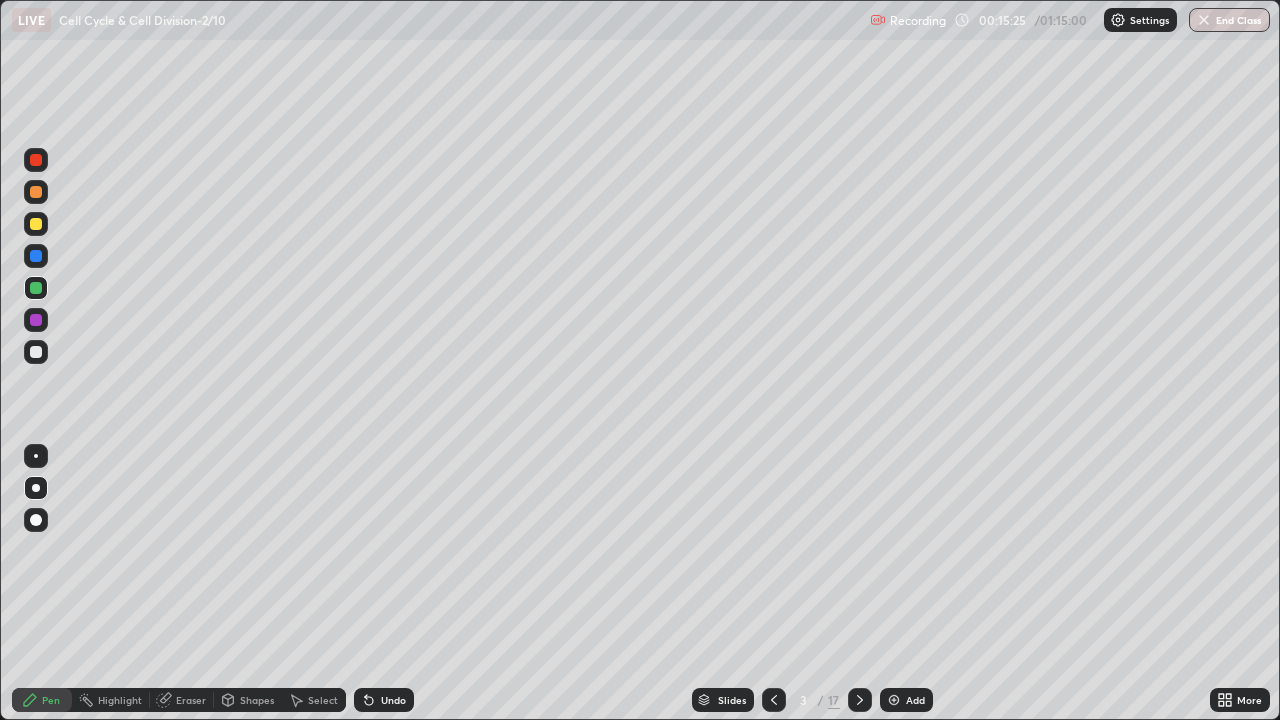 click at bounding box center (36, 288) 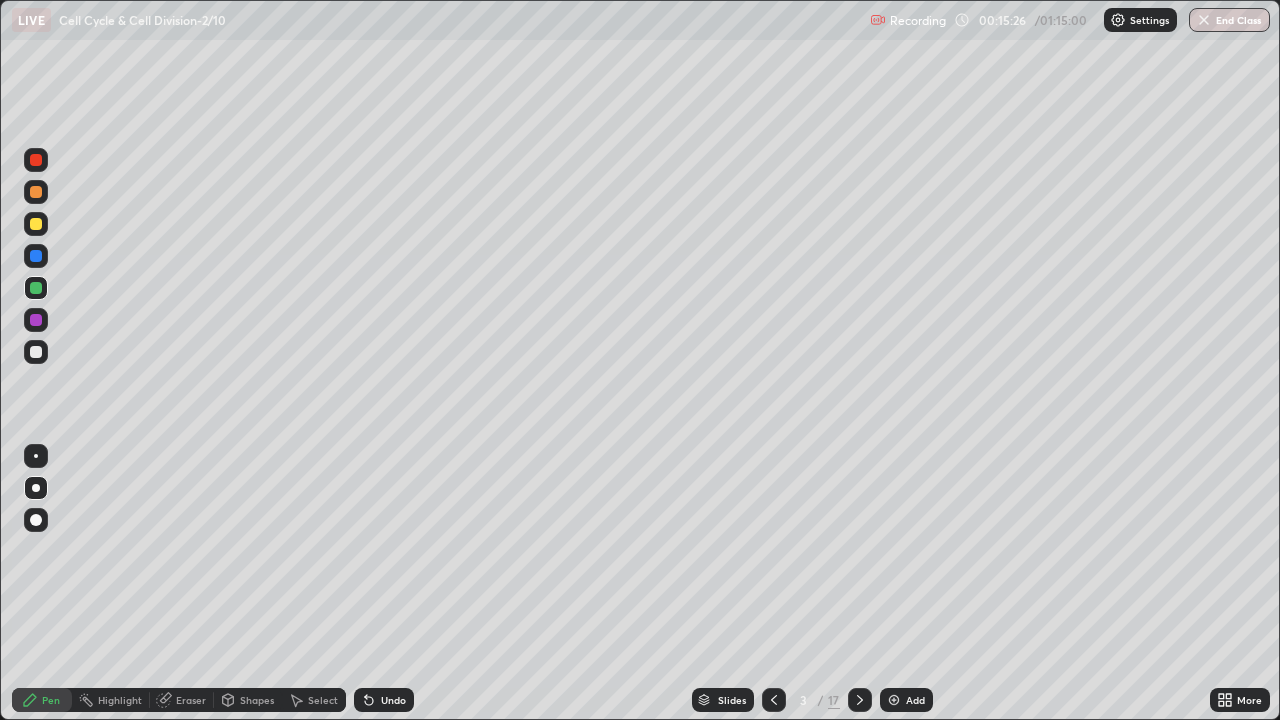 click at bounding box center (36, 224) 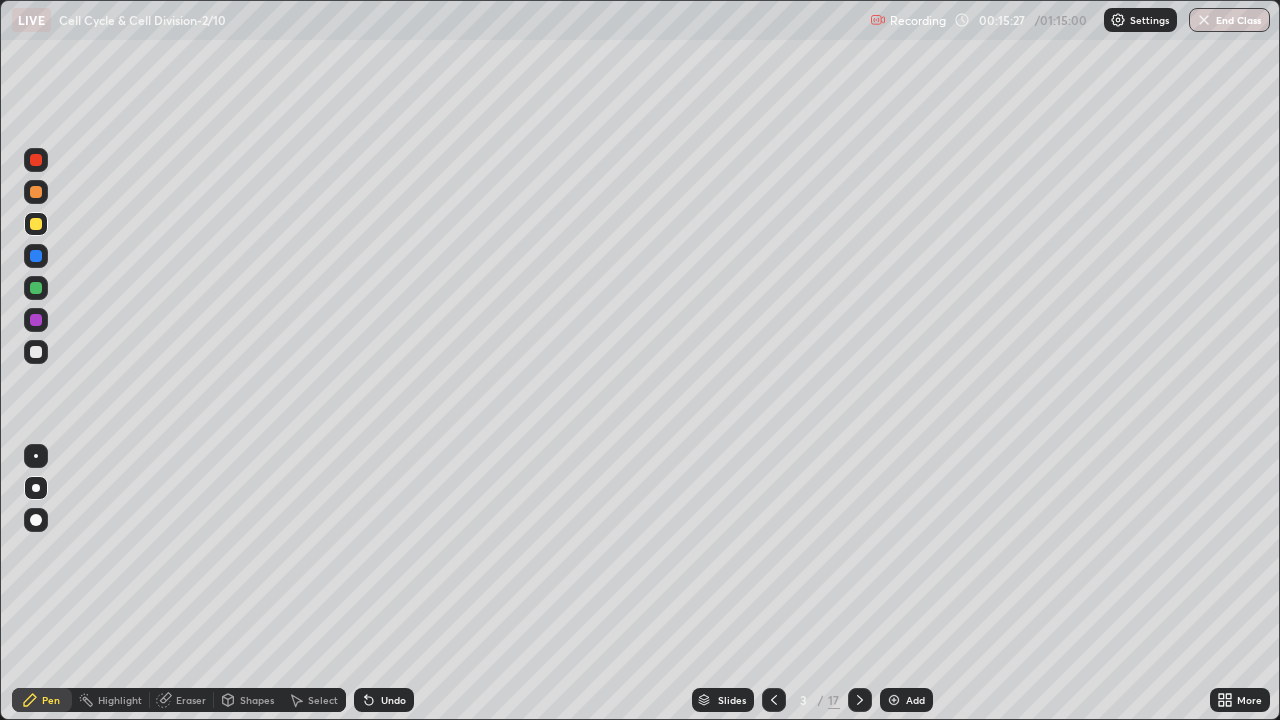 click at bounding box center [36, 352] 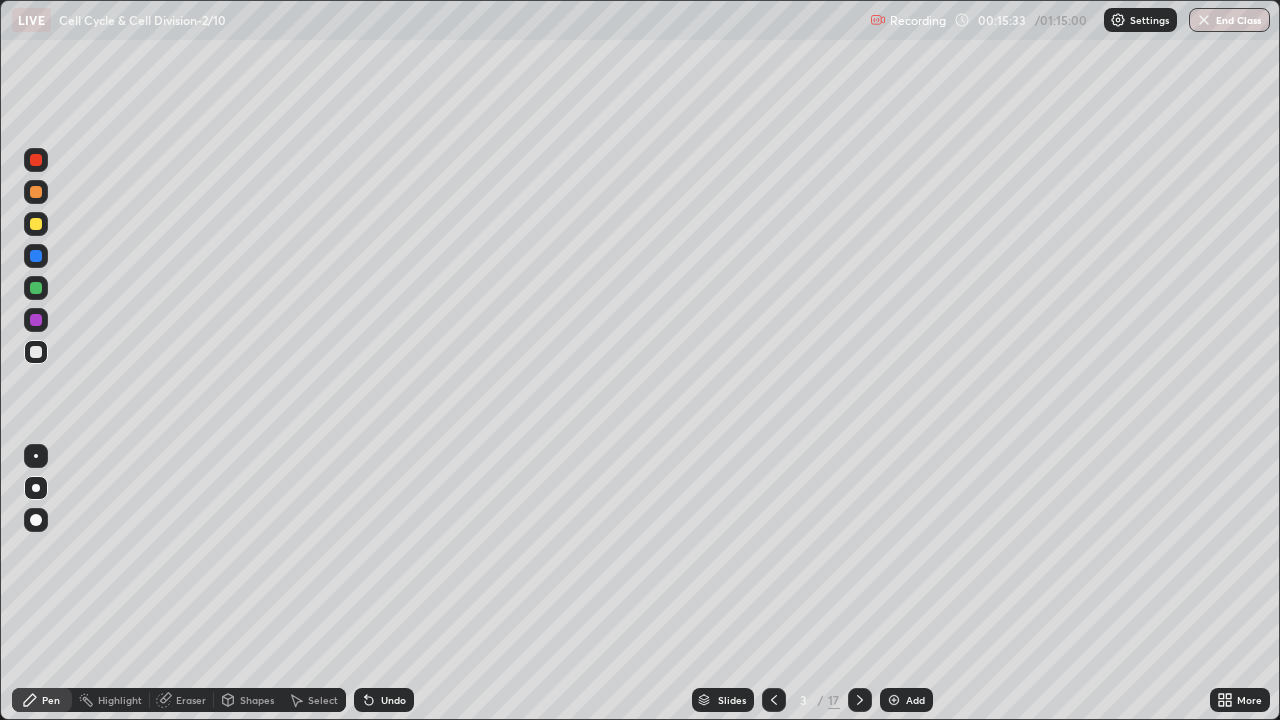 click at bounding box center (36, 288) 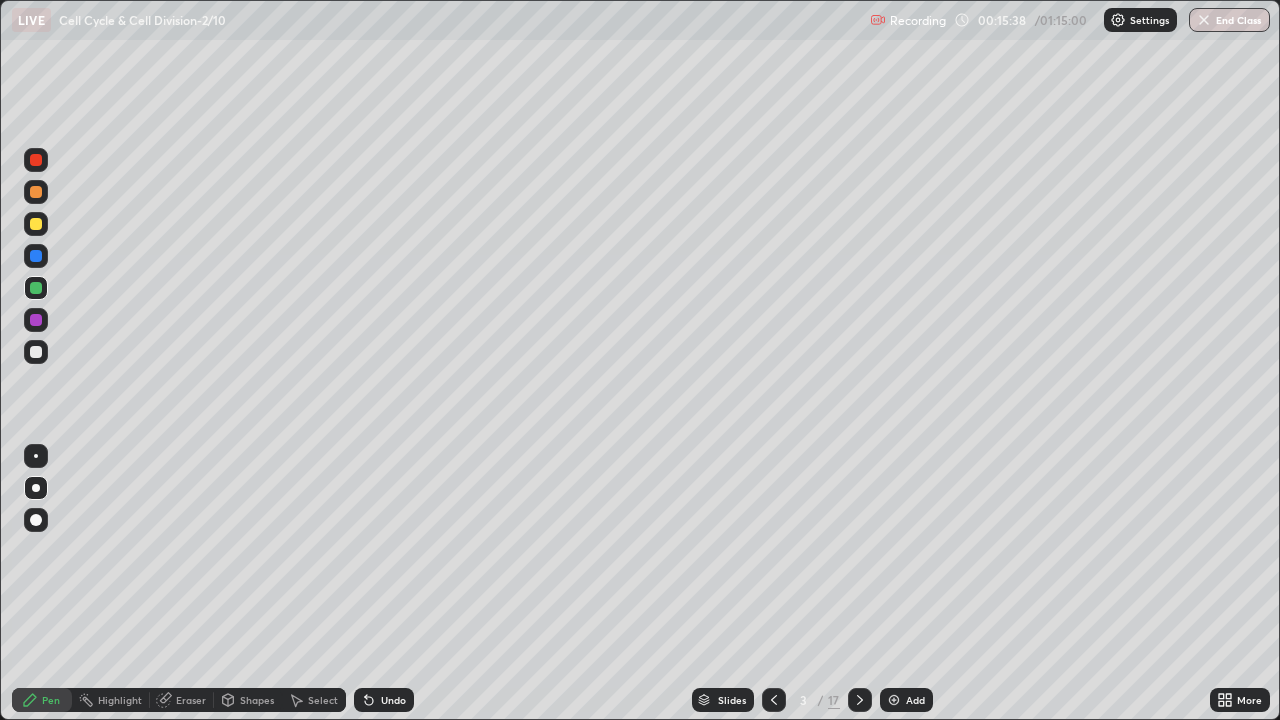 click at bounding box center [36, 320] 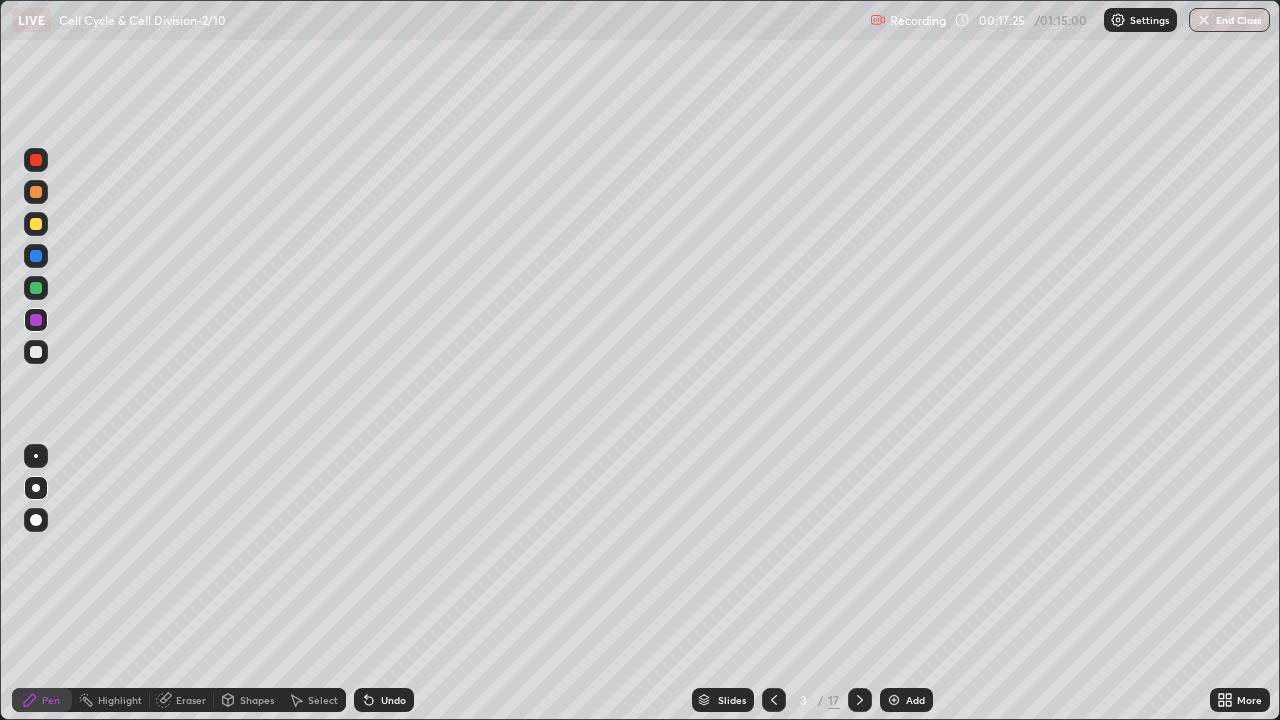 click at bounding box center [36, 352] 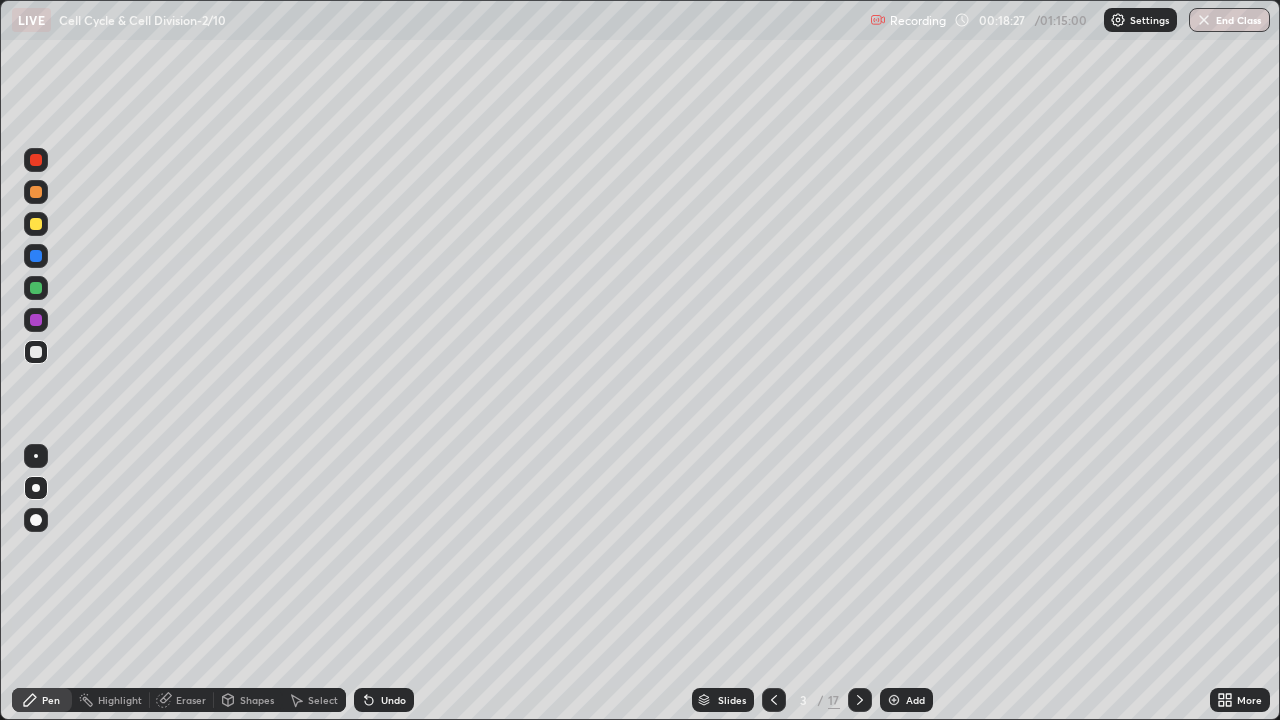 click at bounding box center (36, 352) 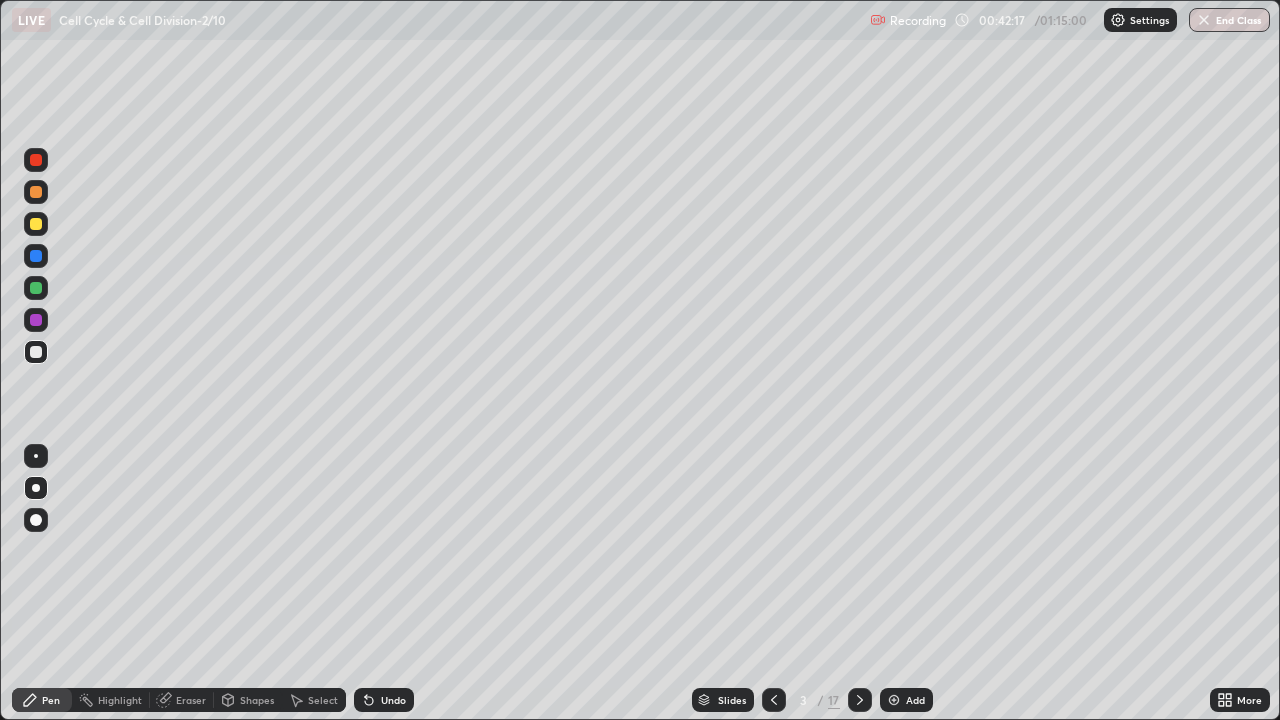 click on "Slides" at bounding box center (732, 700) 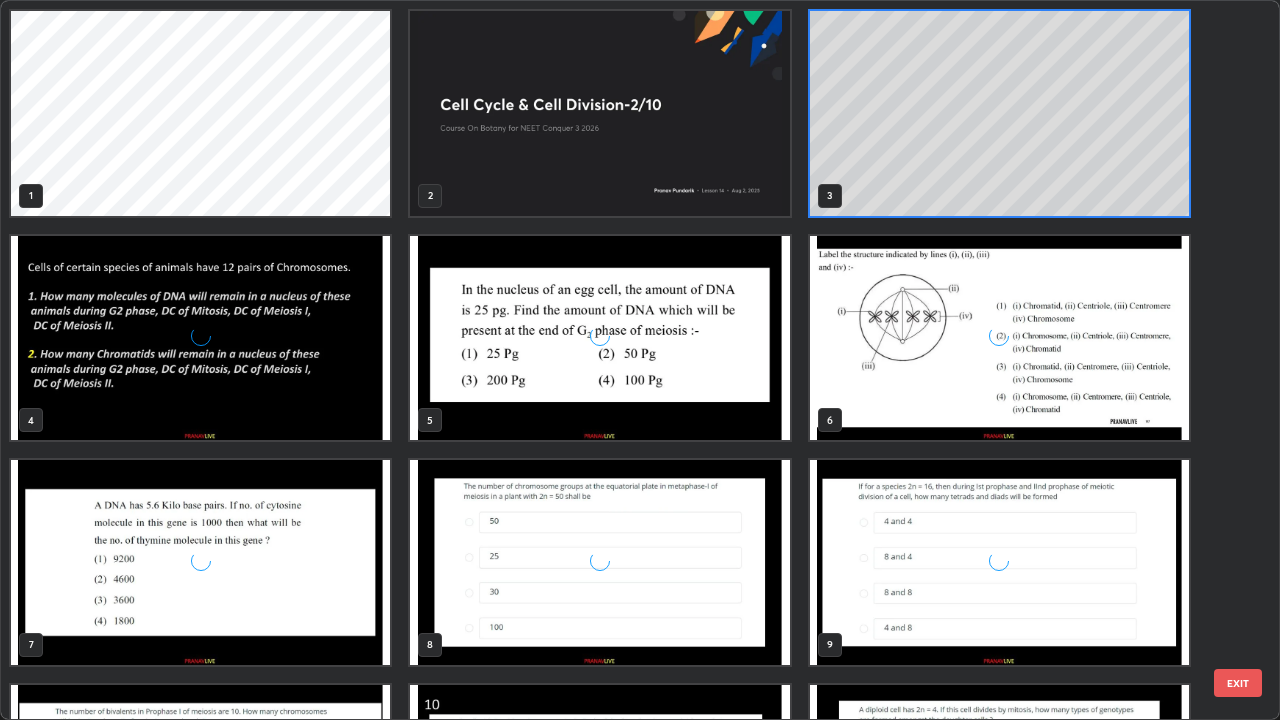 scroll, scrollTop: 7, scrollLeft: 11, axis: both 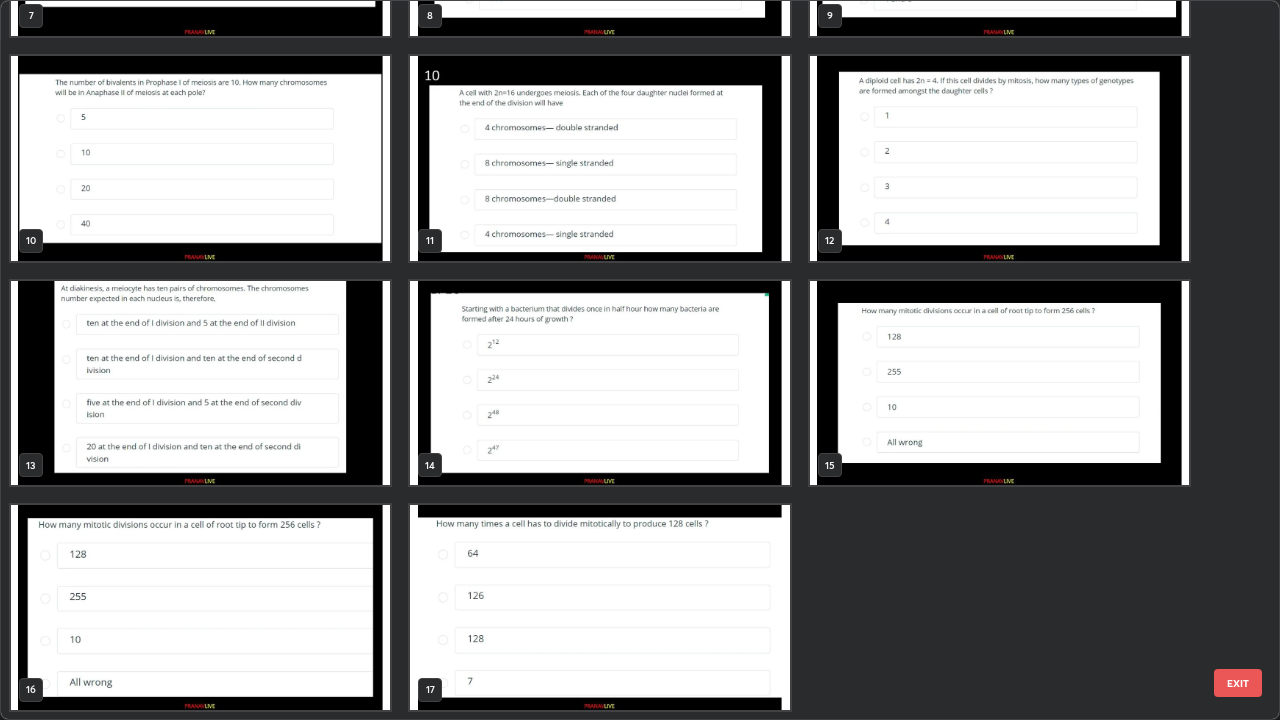 click at bounding box center [200, 607] 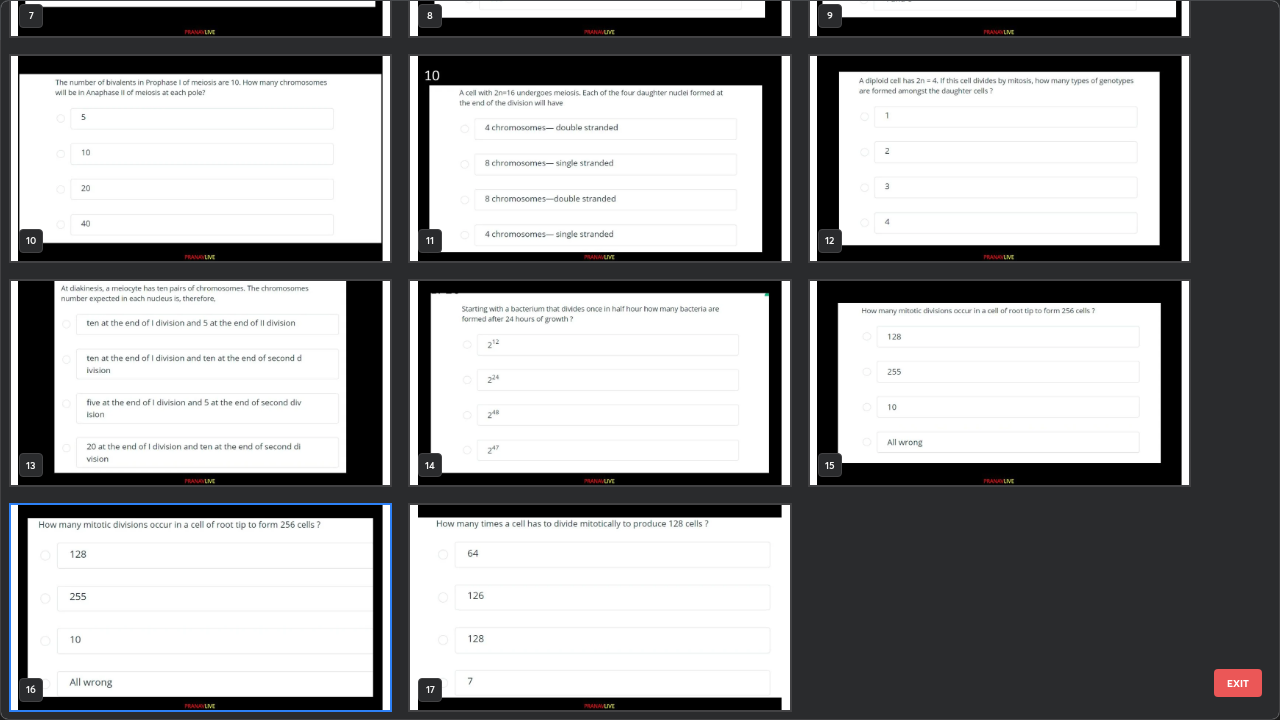 click at bounding box center [200, 607] 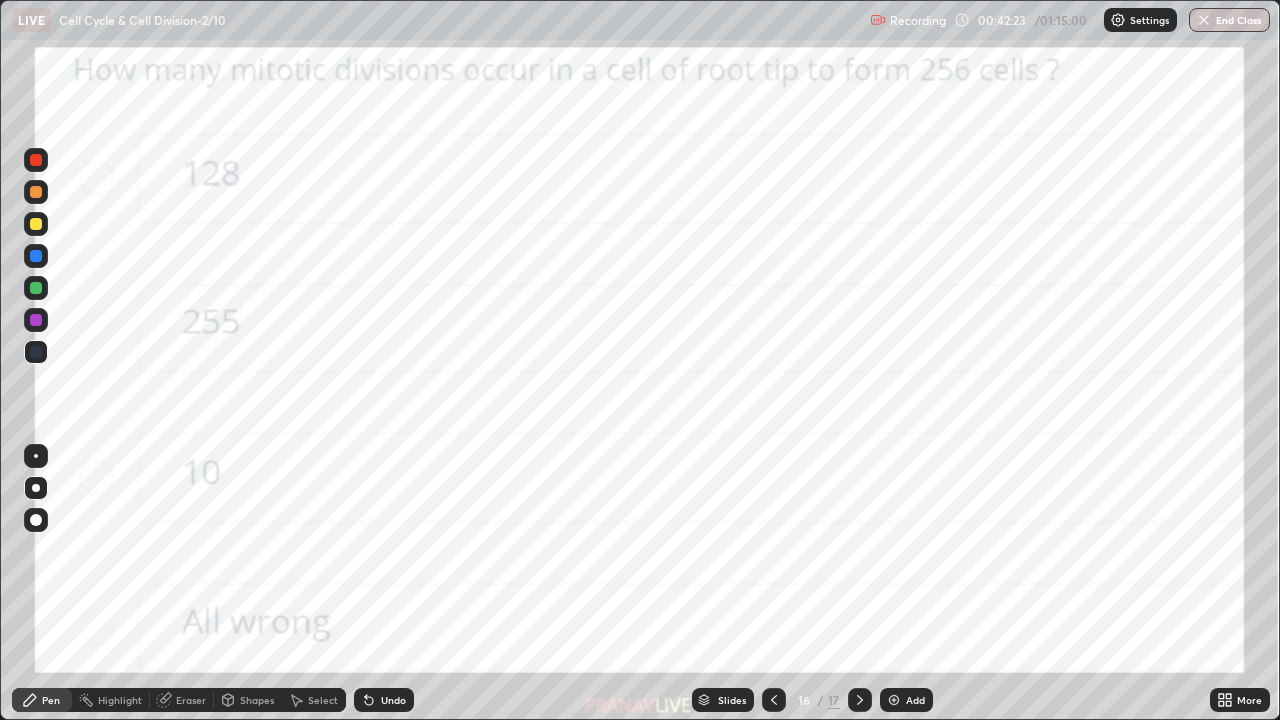 click at bounding box center [200, 607] 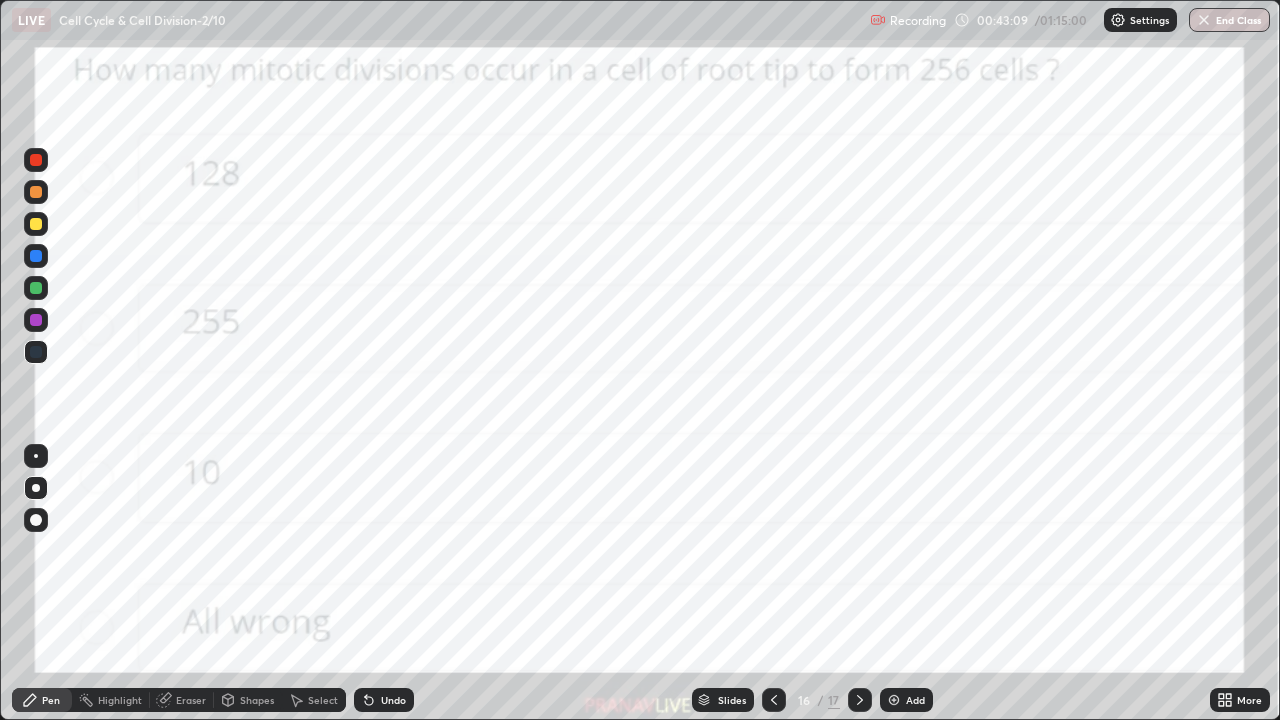 click 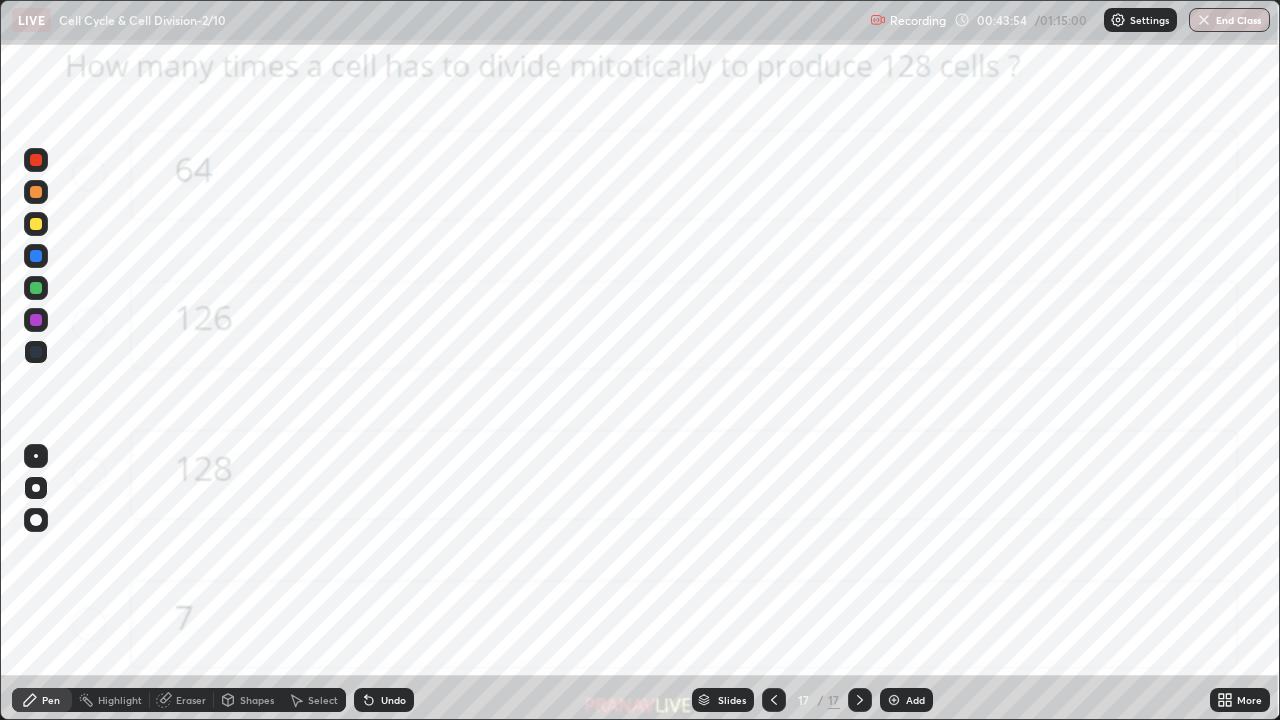 click 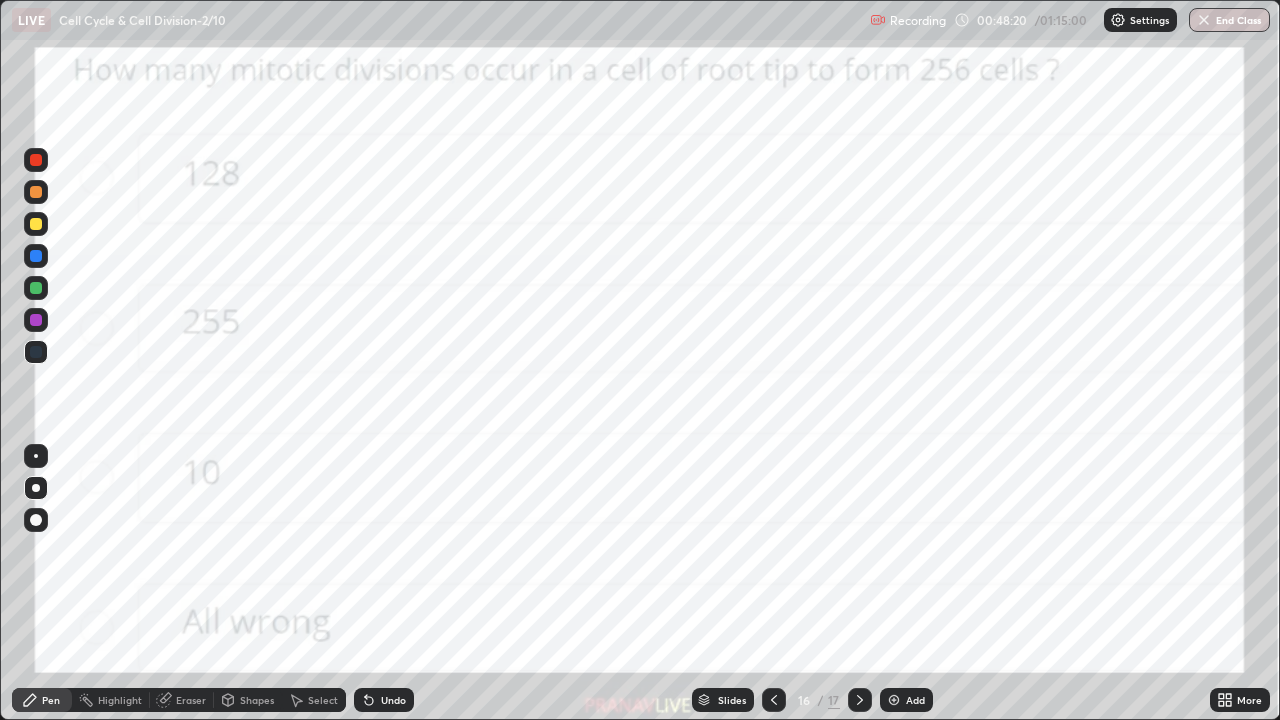 click at bounding box center (36, 160) 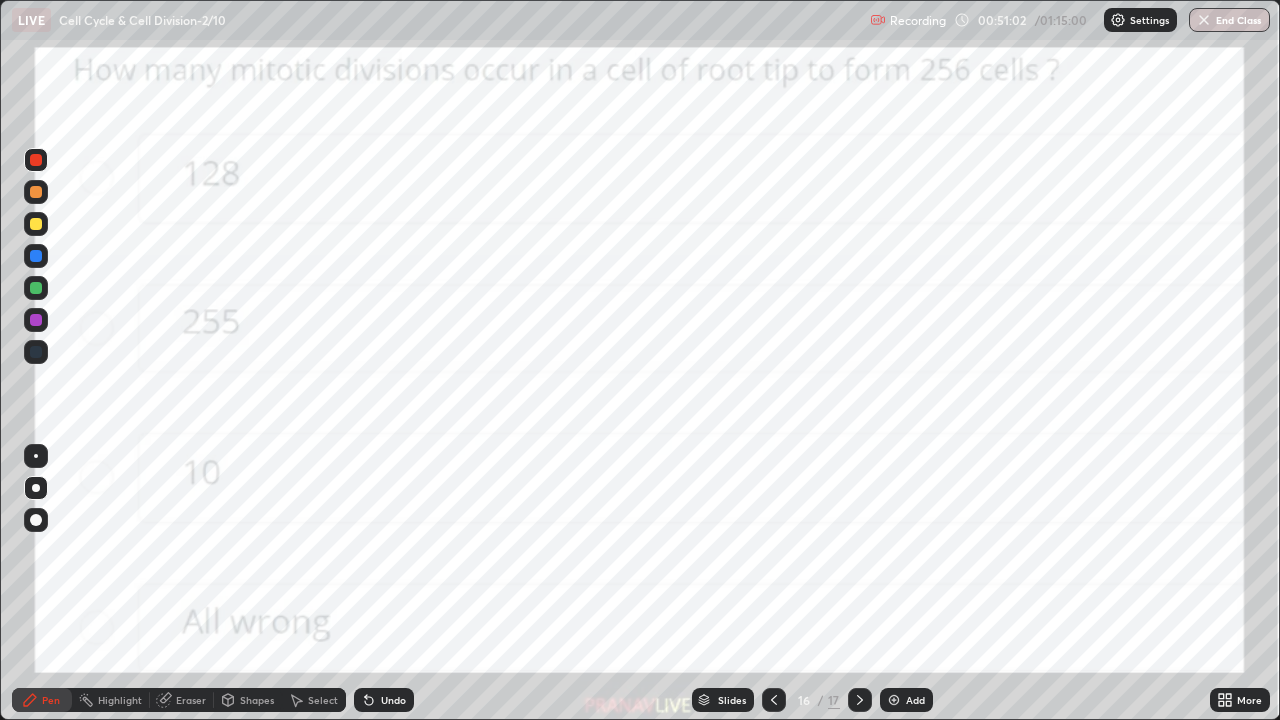 click at bounding box center (860, 700) 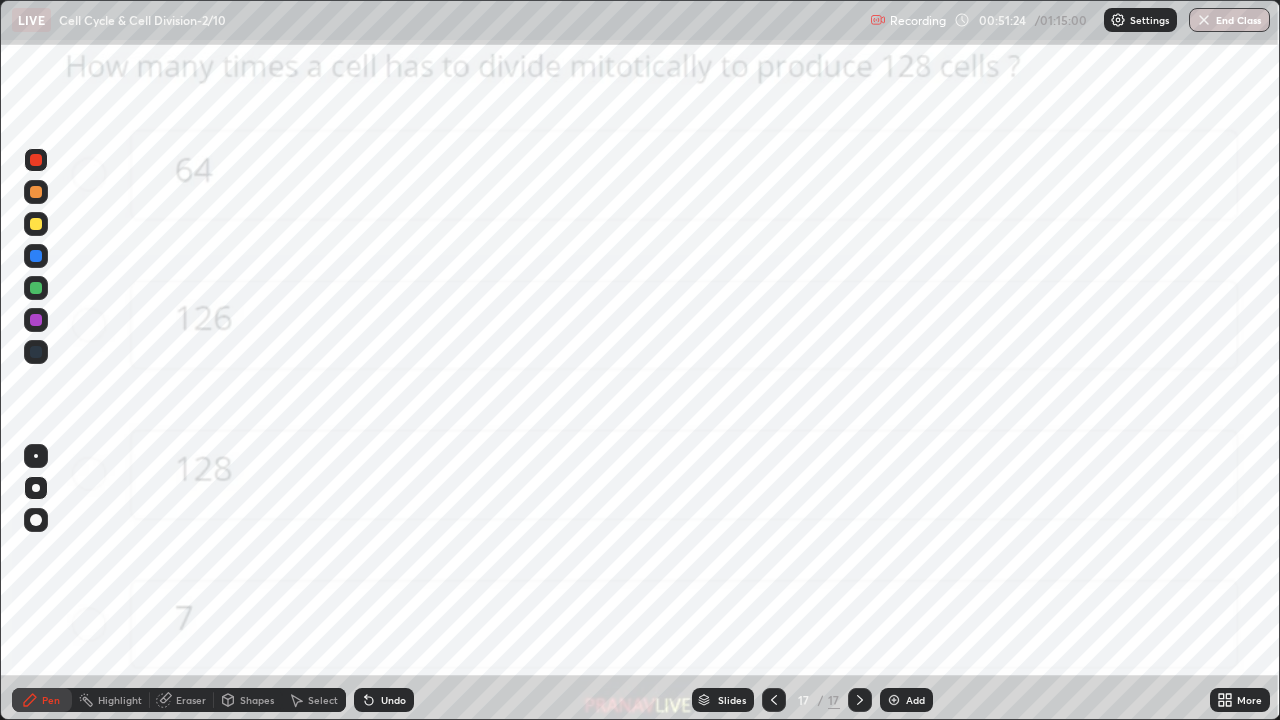 click at bounding box center [36, 160] 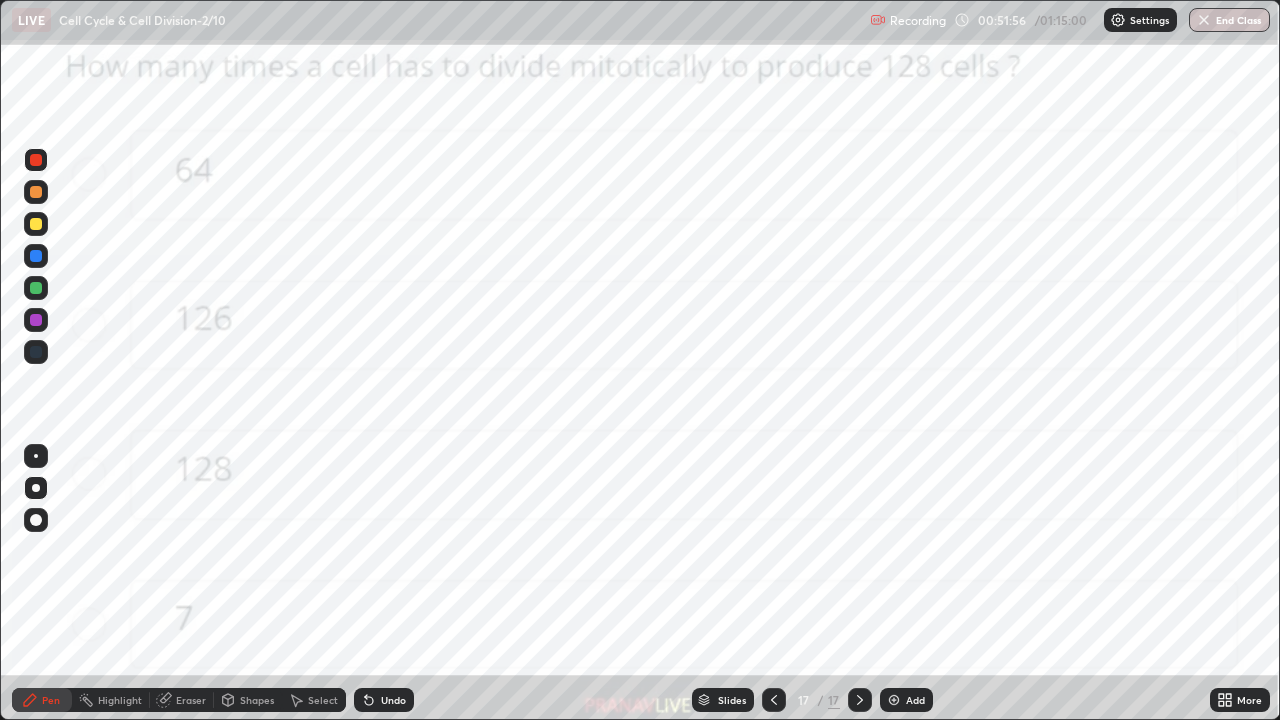 click on "Slides" at bounding box center [723, 700] 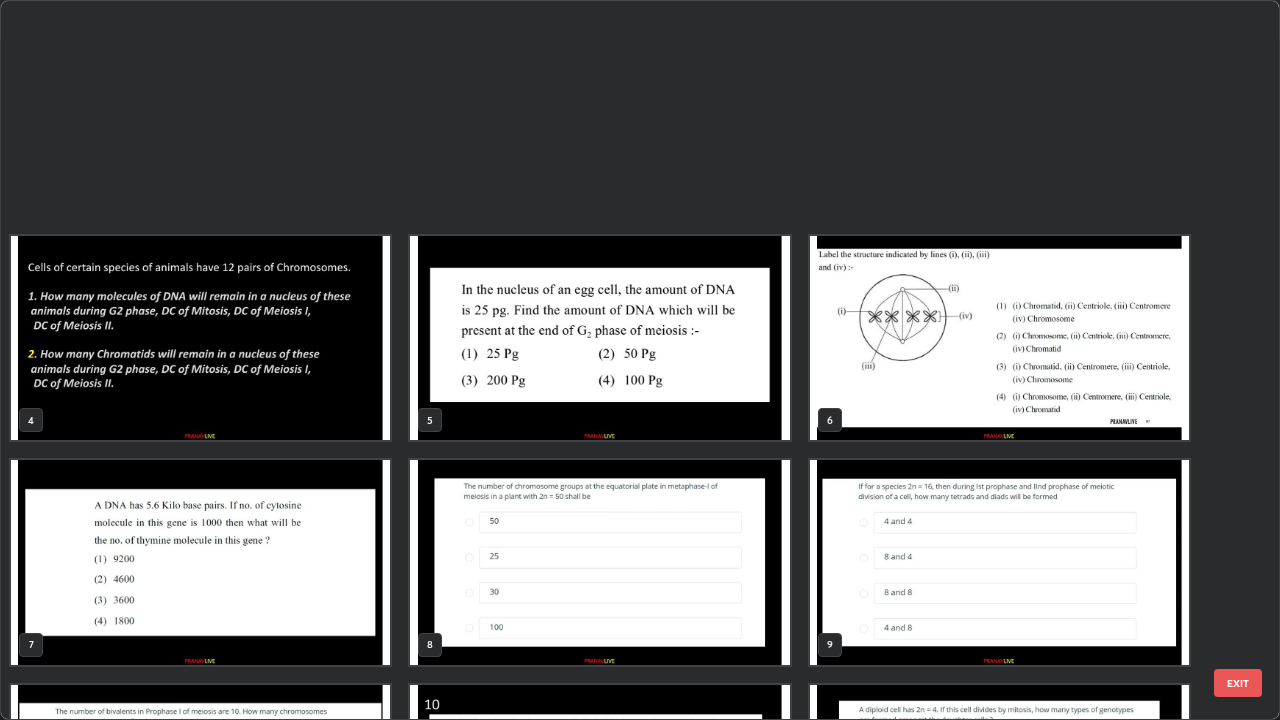 scroll, scrollTop: 629, scrollLeft: 0, axis: vertical 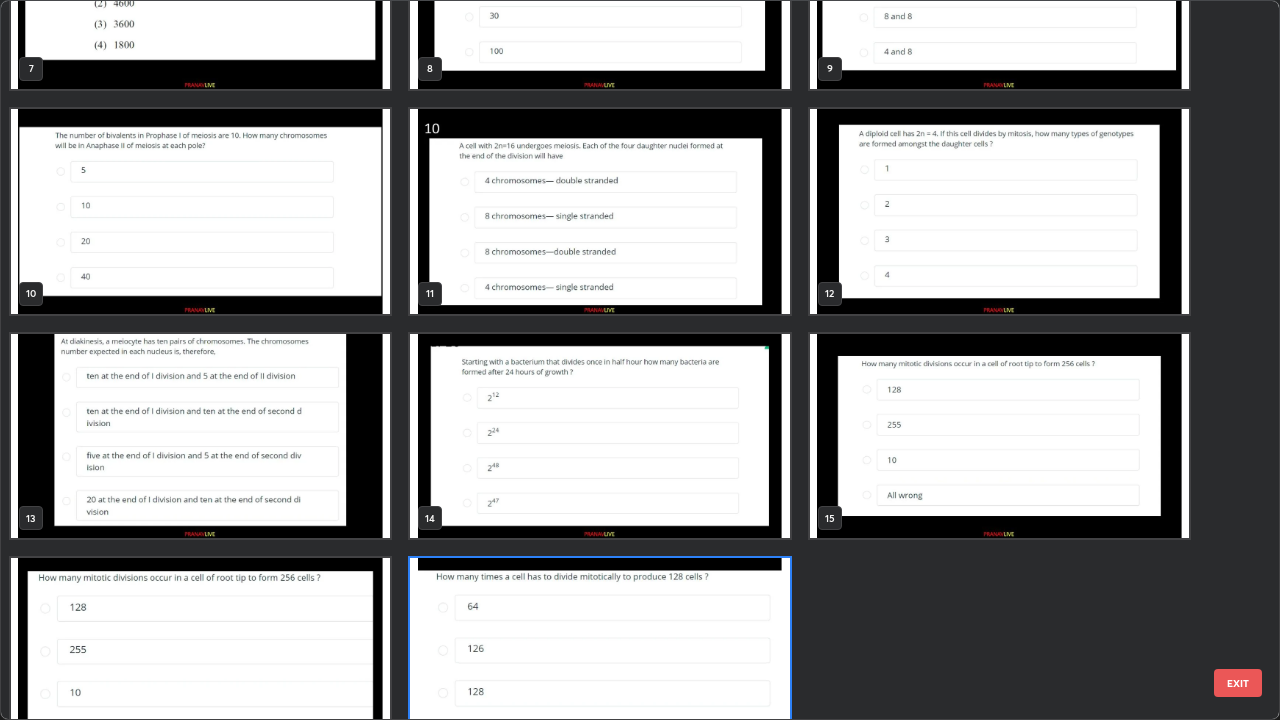 click at bounding box center (599, 660) 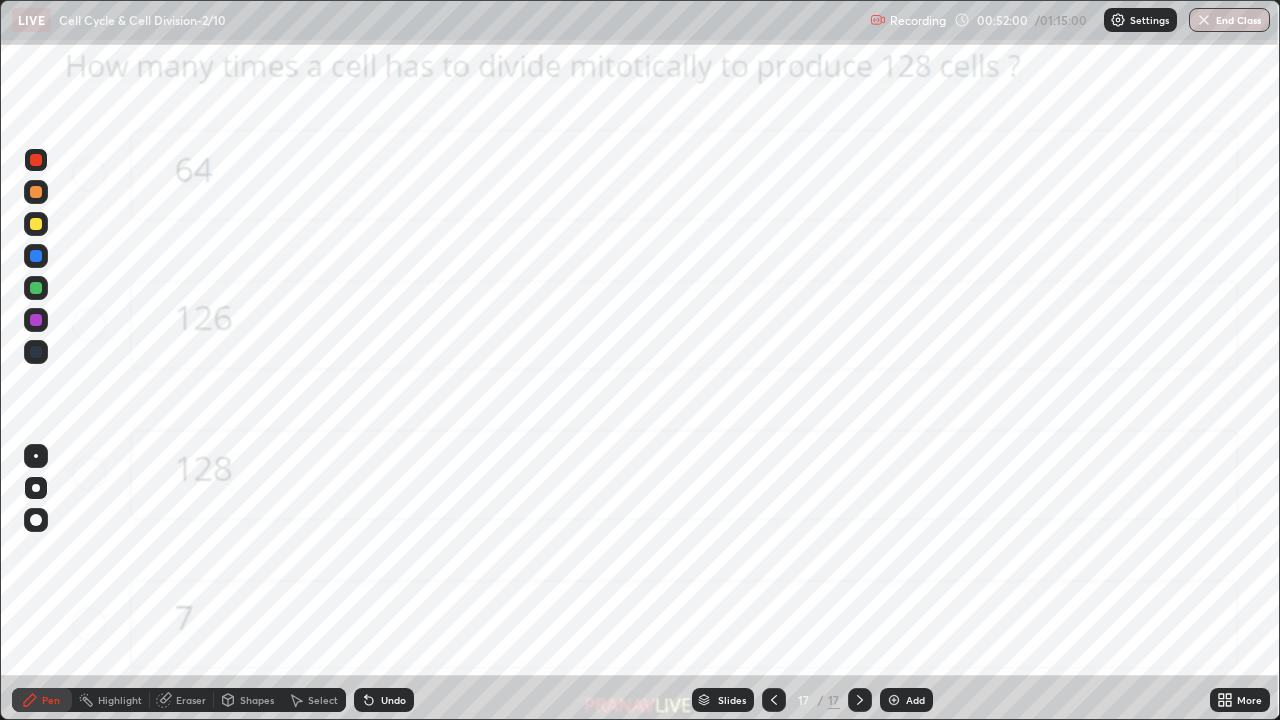 click at bounding box center (599, 660) 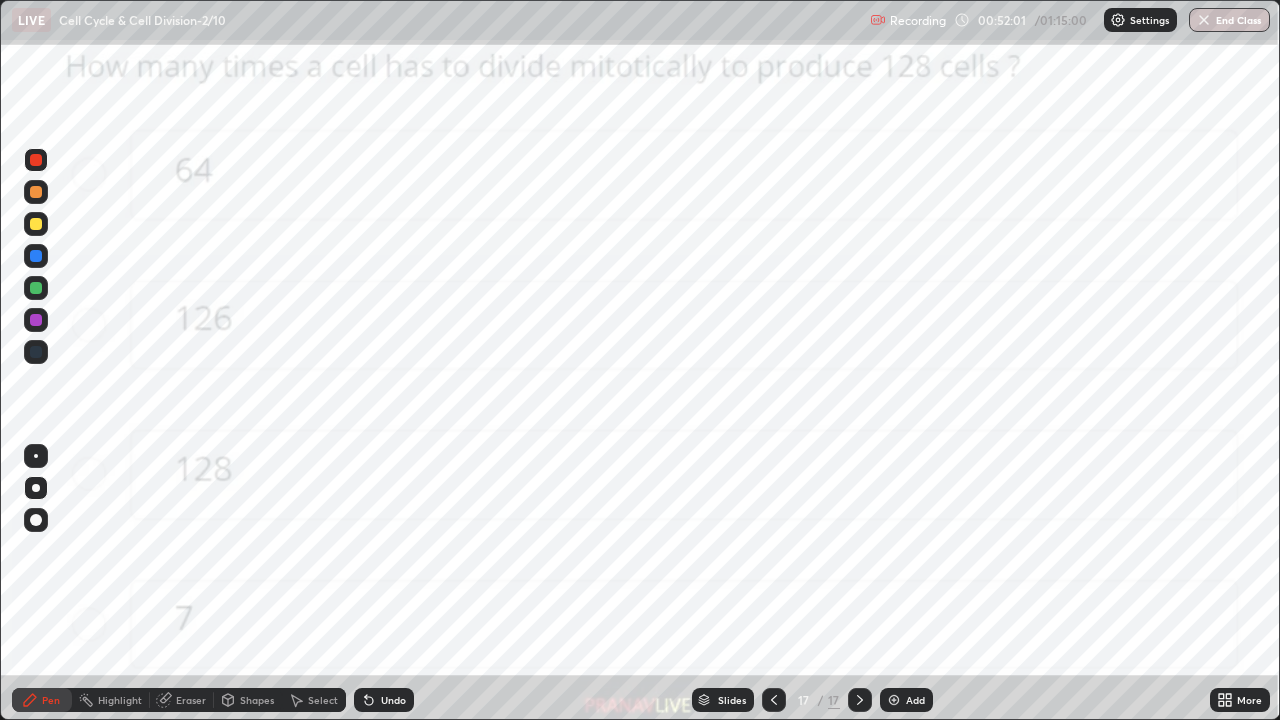 click on "Add" at bounding box center (915, 700) 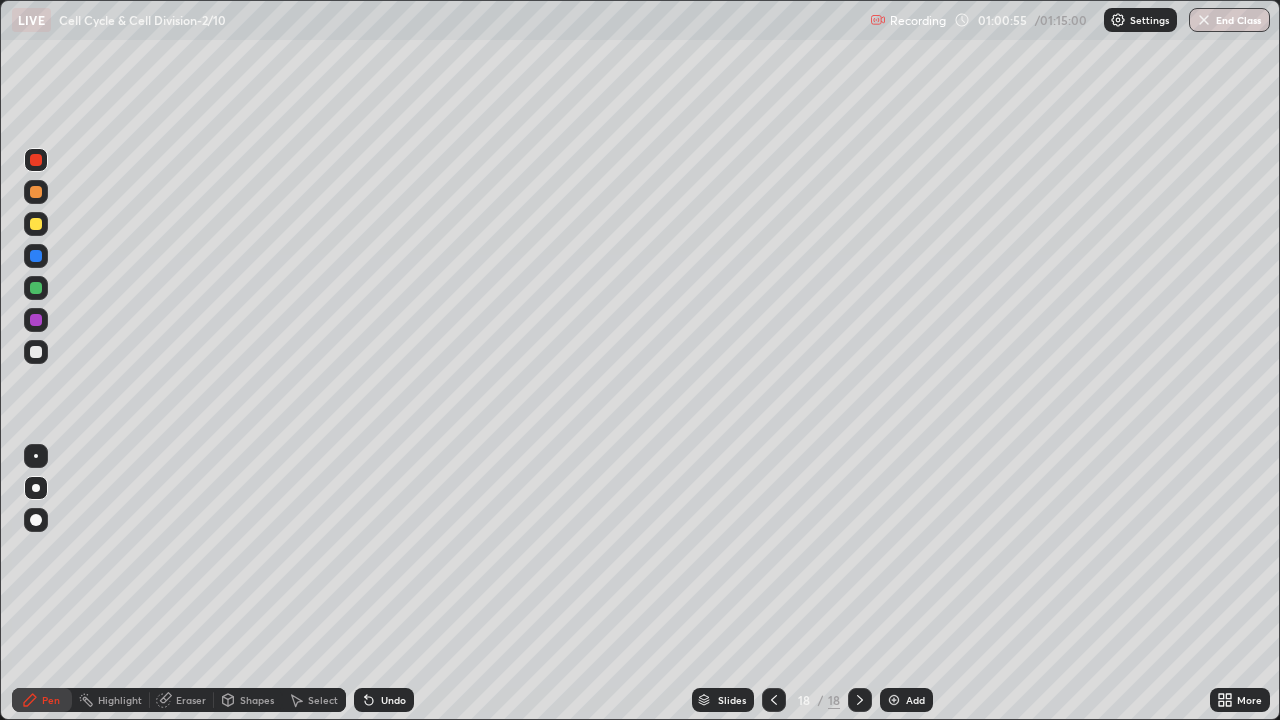 click on "Slides" at bounding box center [723, 700] 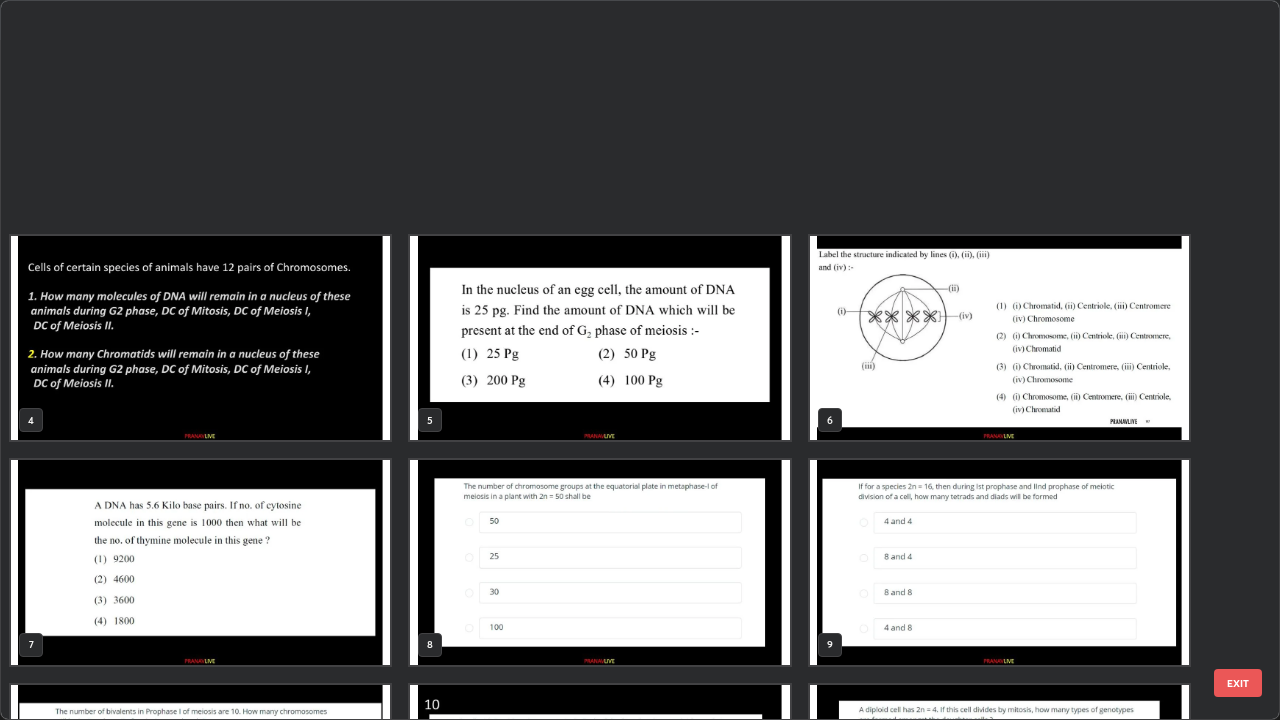 scroll, scrollTop: 629, scrollLeft: 0, axis: vertical 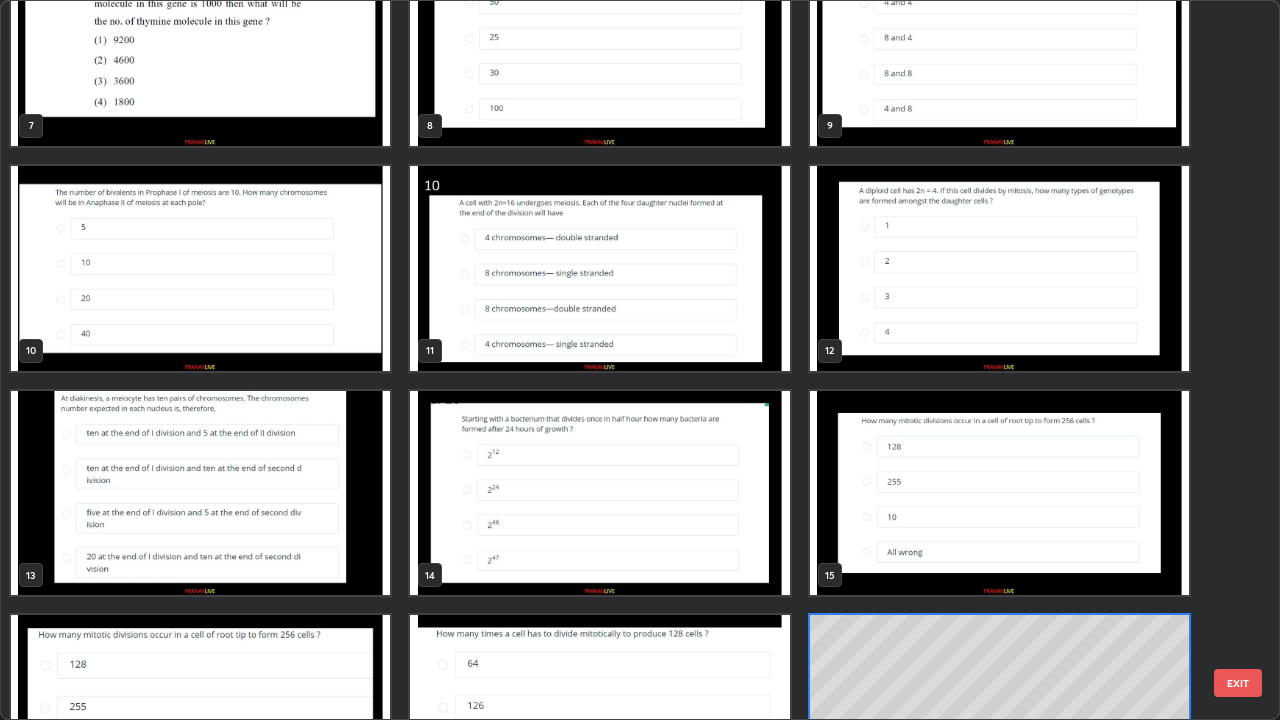 click at bounding box center [200, 268] 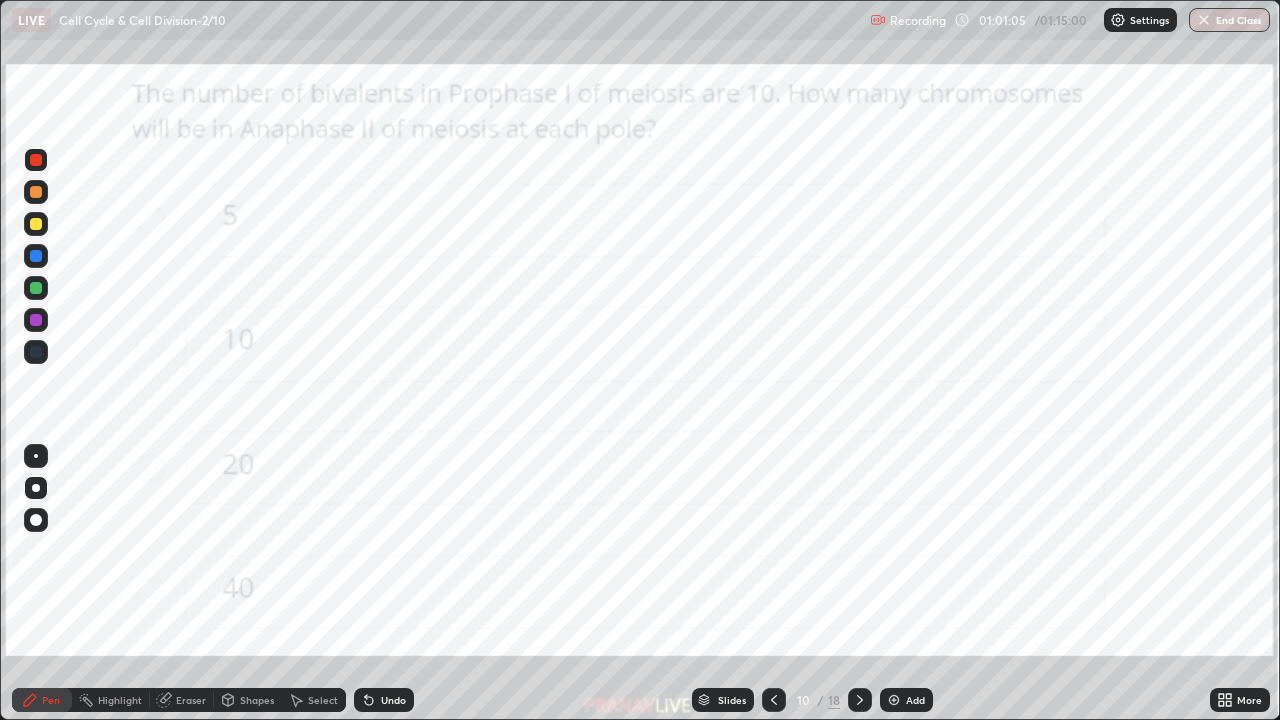 click at bounding box center [200, 268] 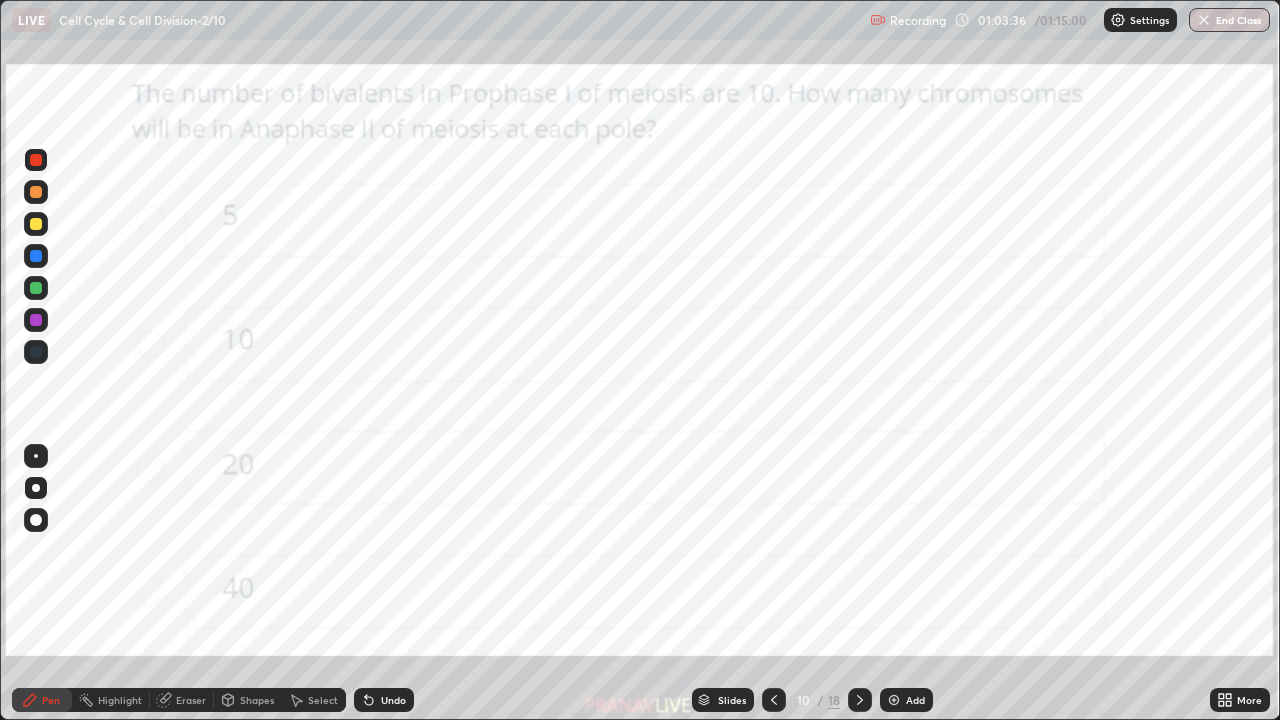 click 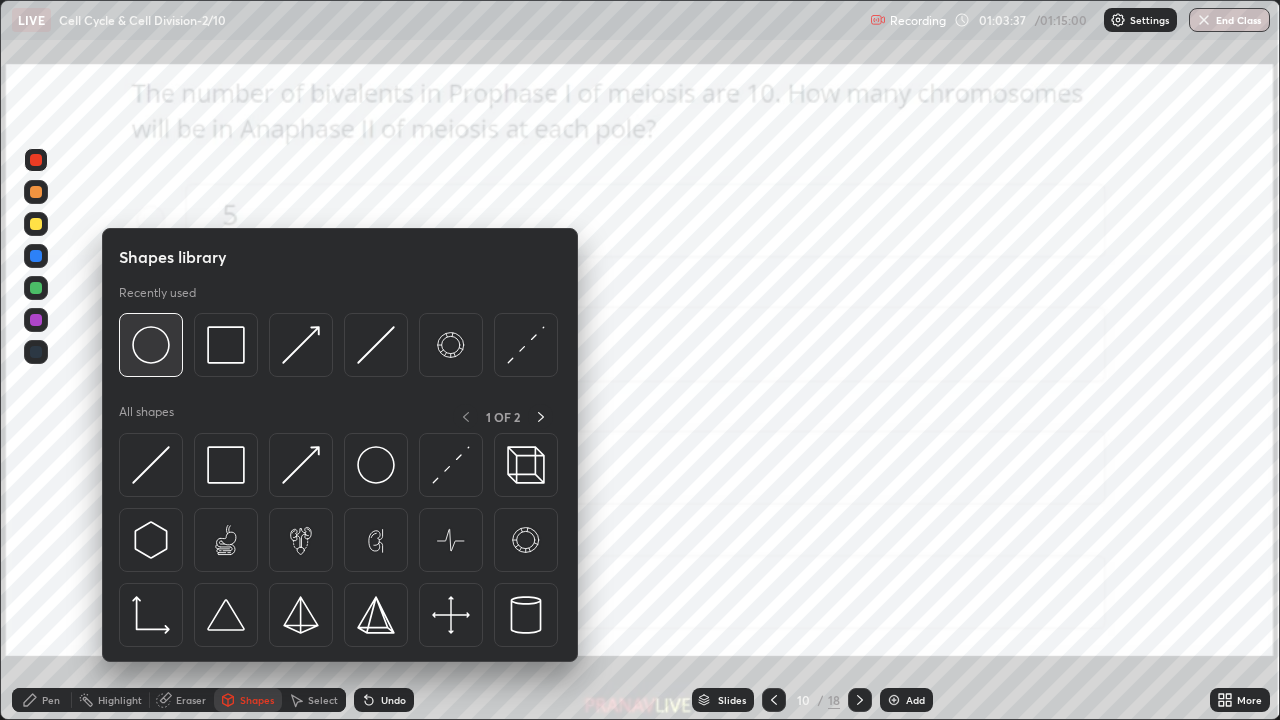click at bounding box center (151, 345) 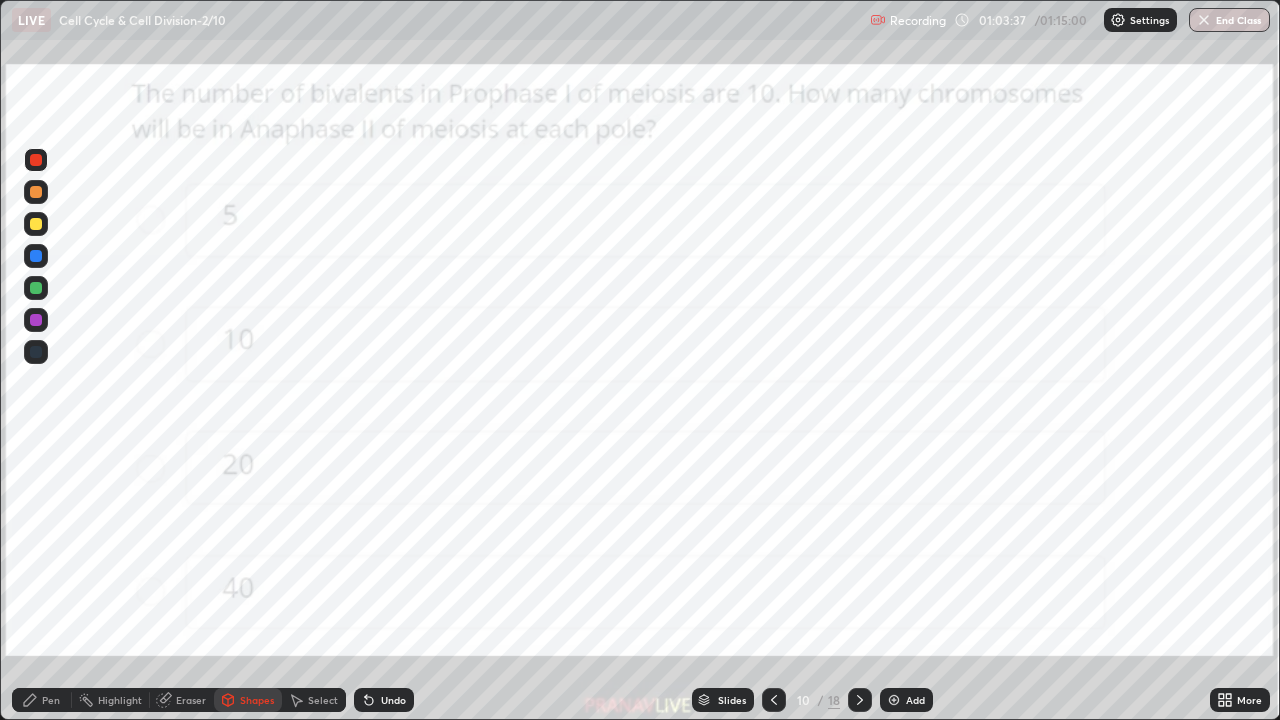 click at bounding box center (36, 224) 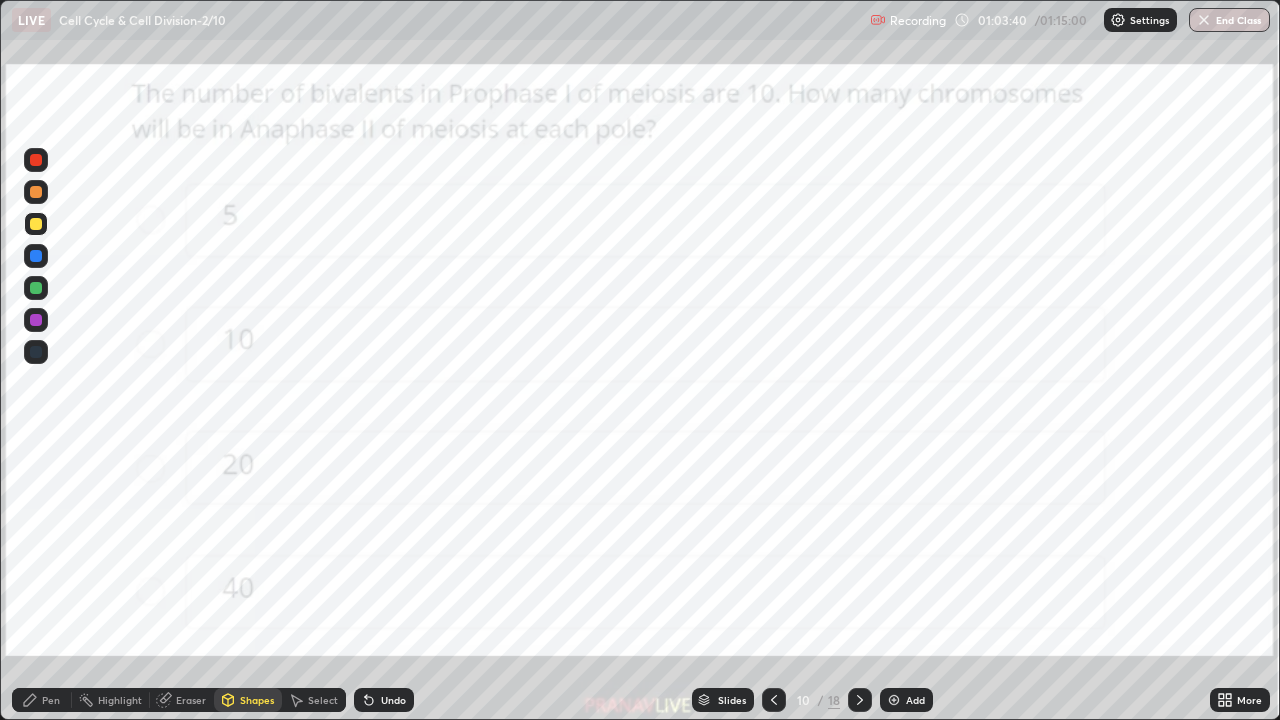 click on "Pen" at bounding box center [51, 700] 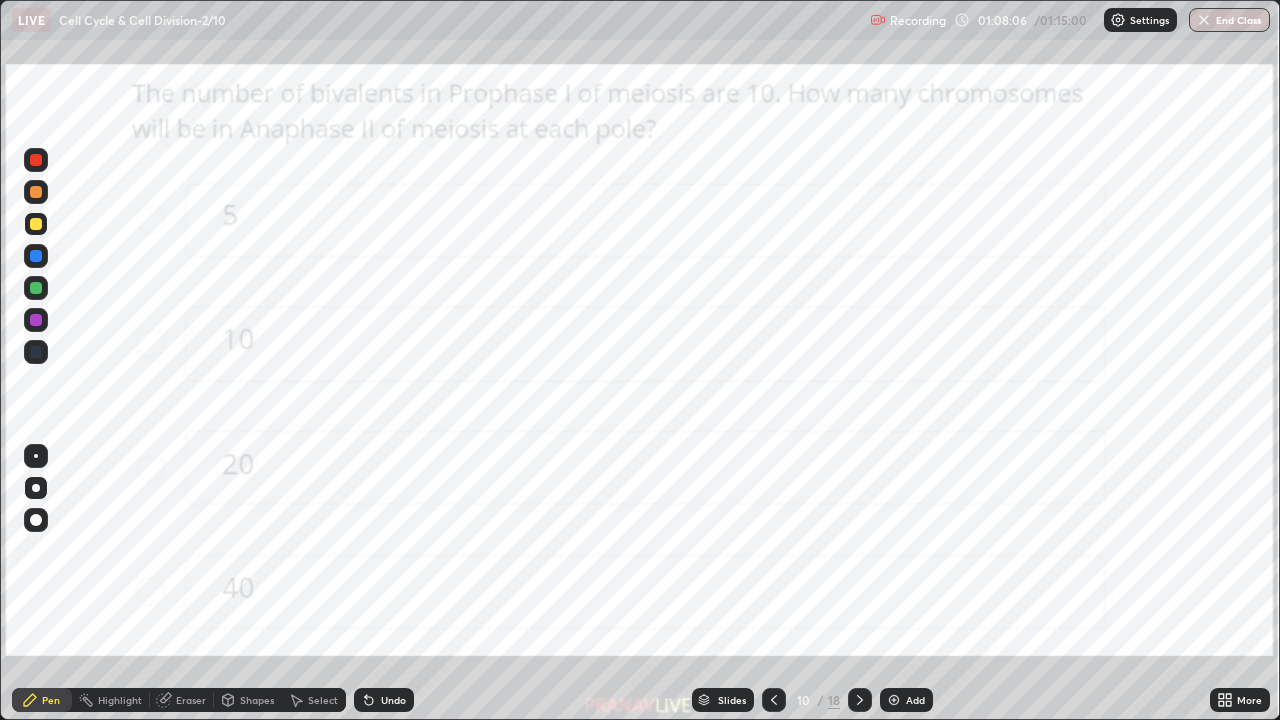 click on "Slides" at bounding box center (732, 700) 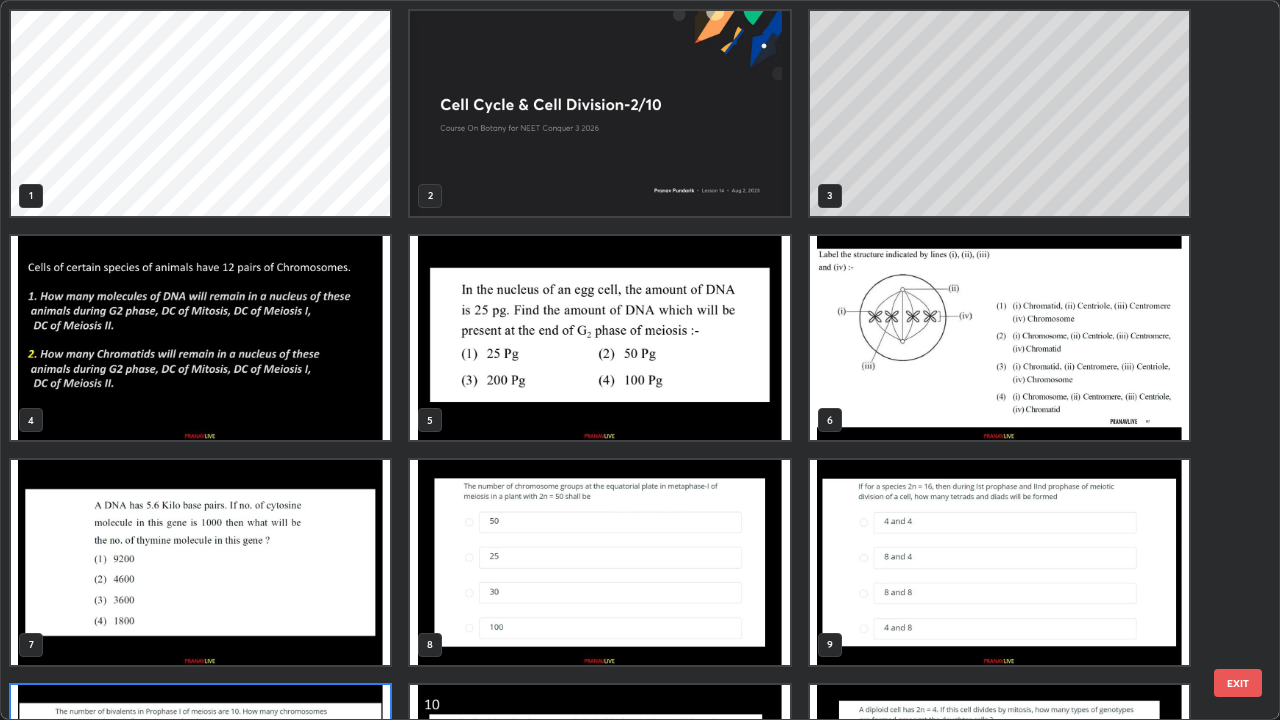 scroll, scrollTop: 180, scrollLeft: 0, axis: vertical 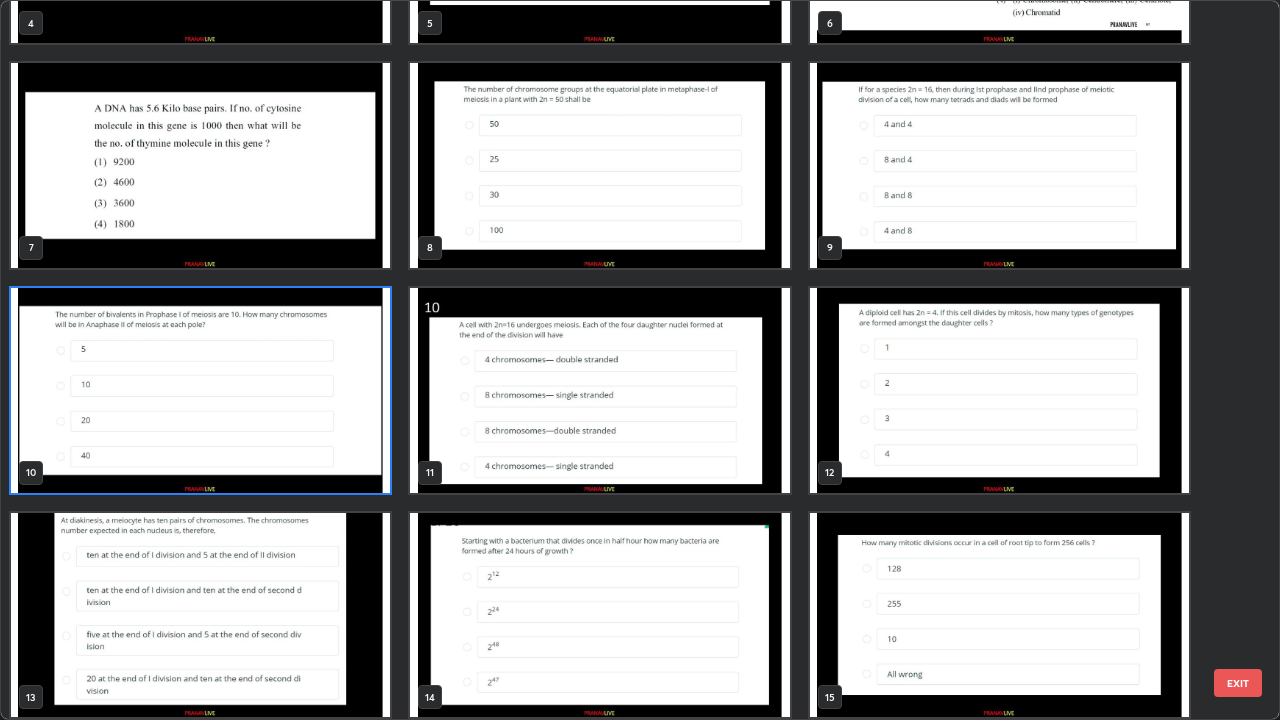 click at bounding box center [599, 390] 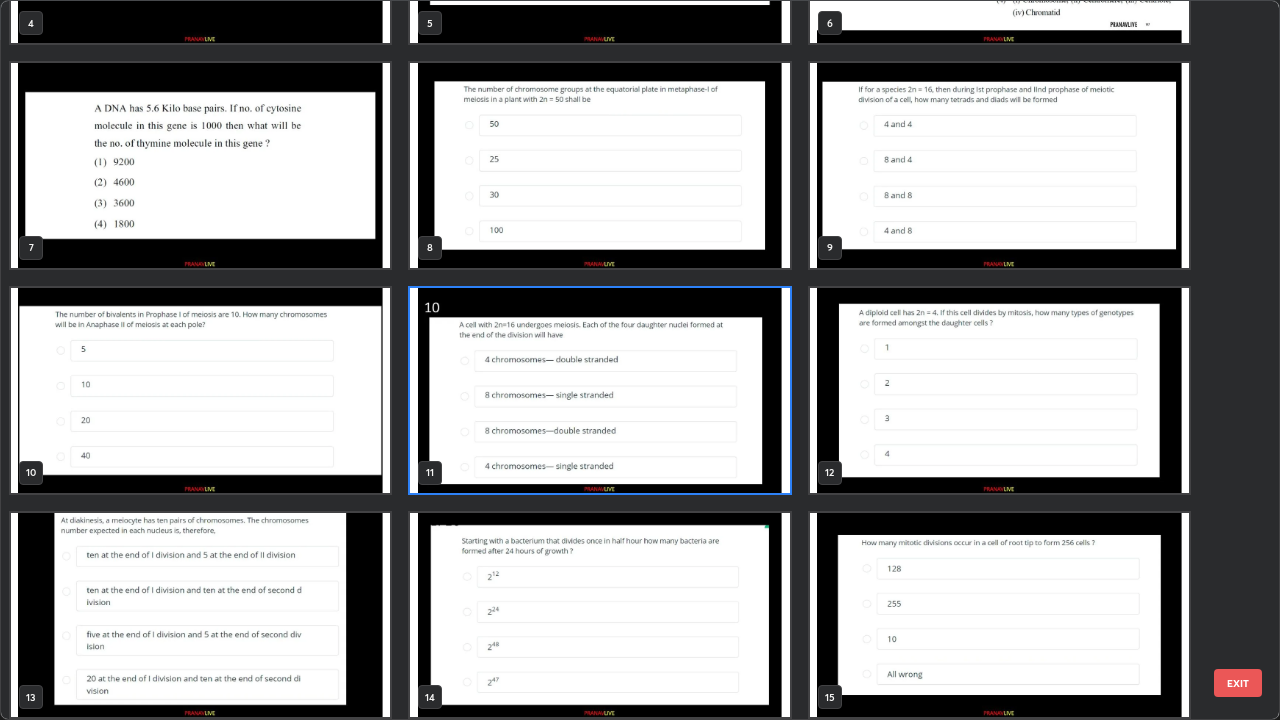 click at bounding box center (599, 390) 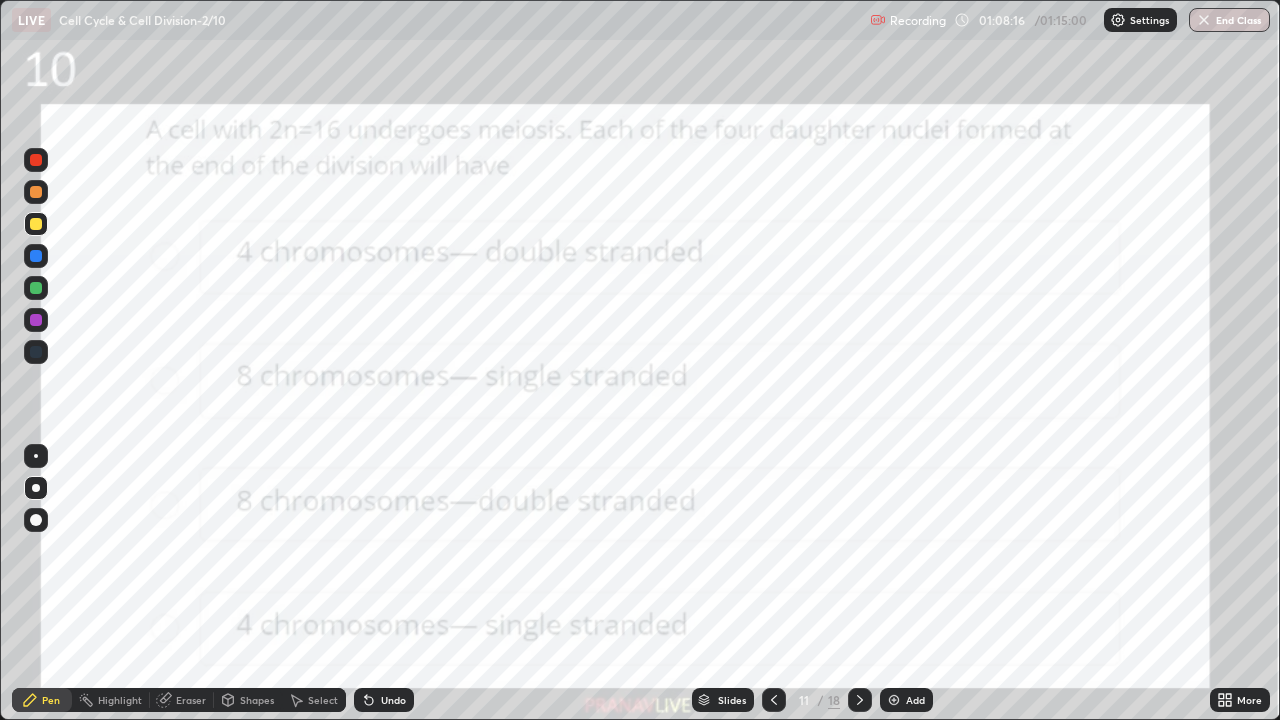 click at bounding box center [599, 390] 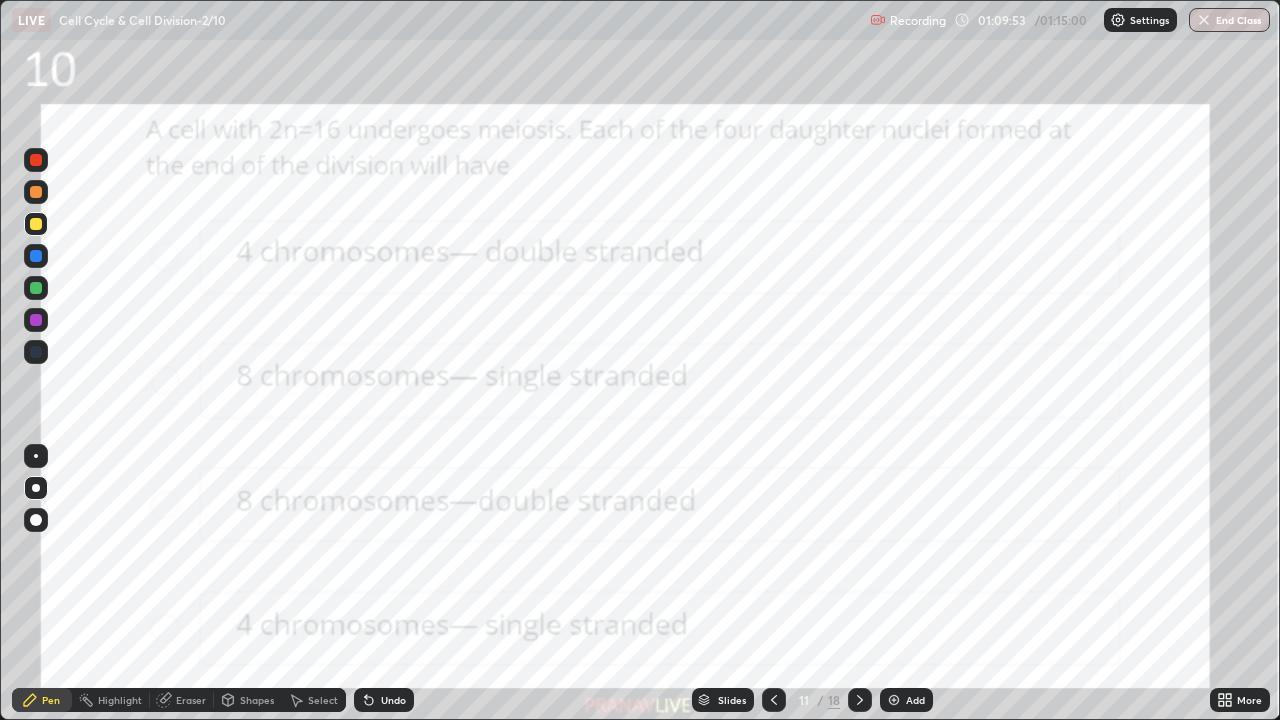 click on "Add" at bounding box center [915, 700] 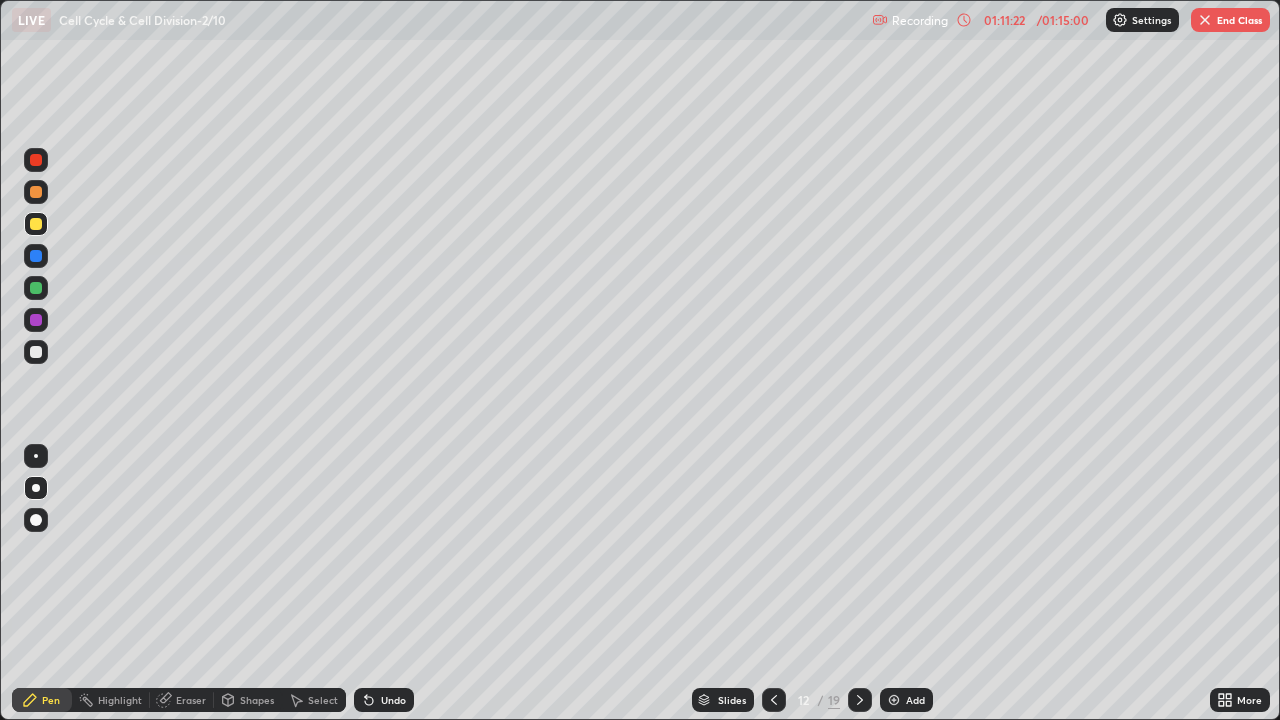 click at bounding box center (774, 700) 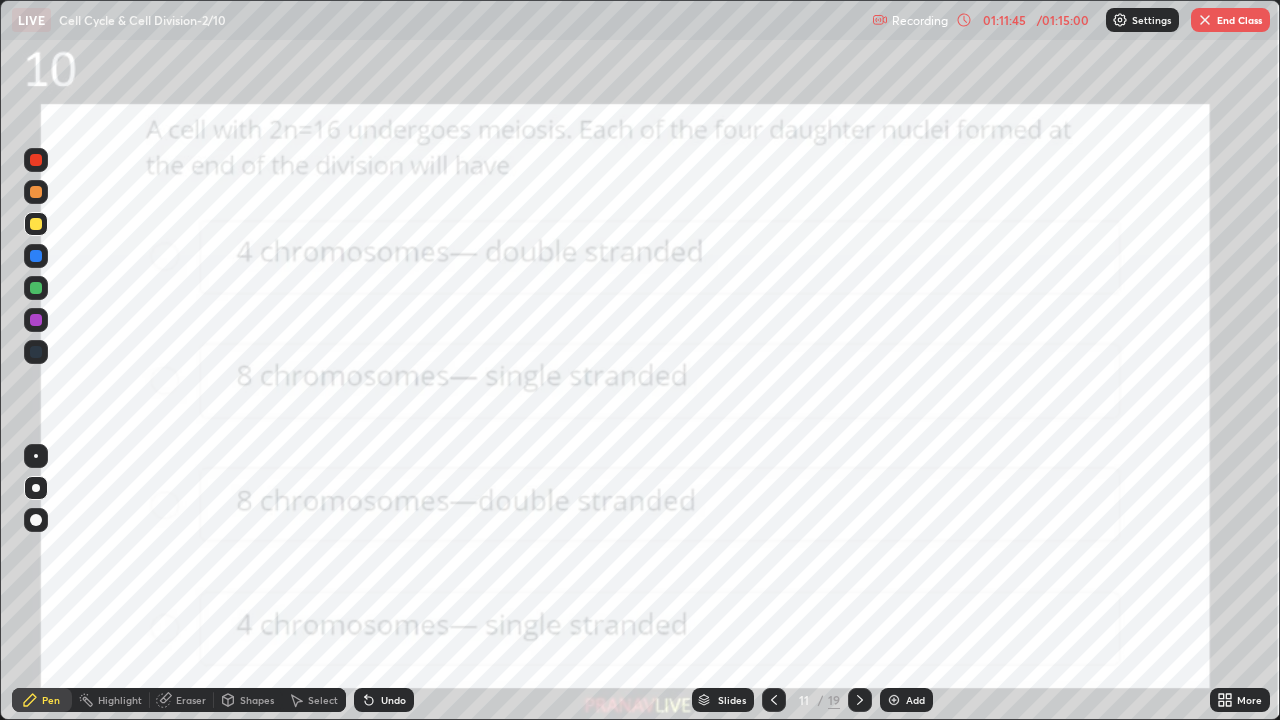 click at bounding box center (36, 320) 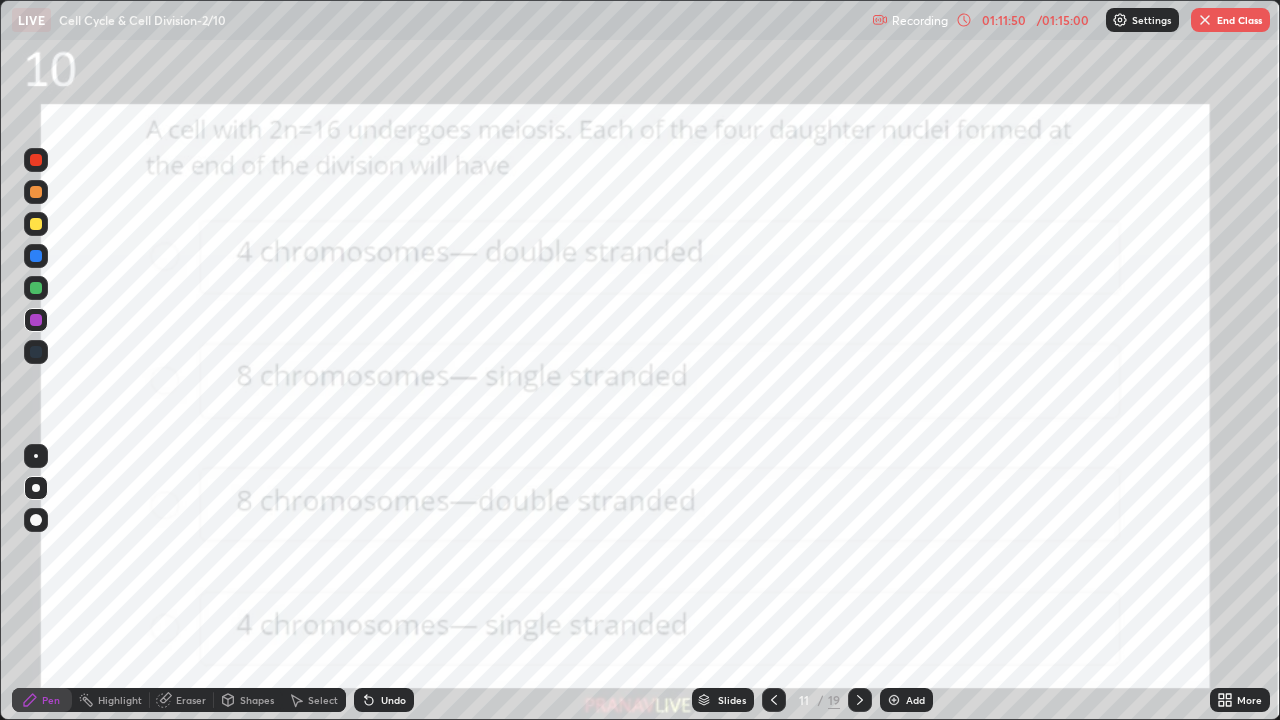 click on "Undo" at bounding box center (393, 700) 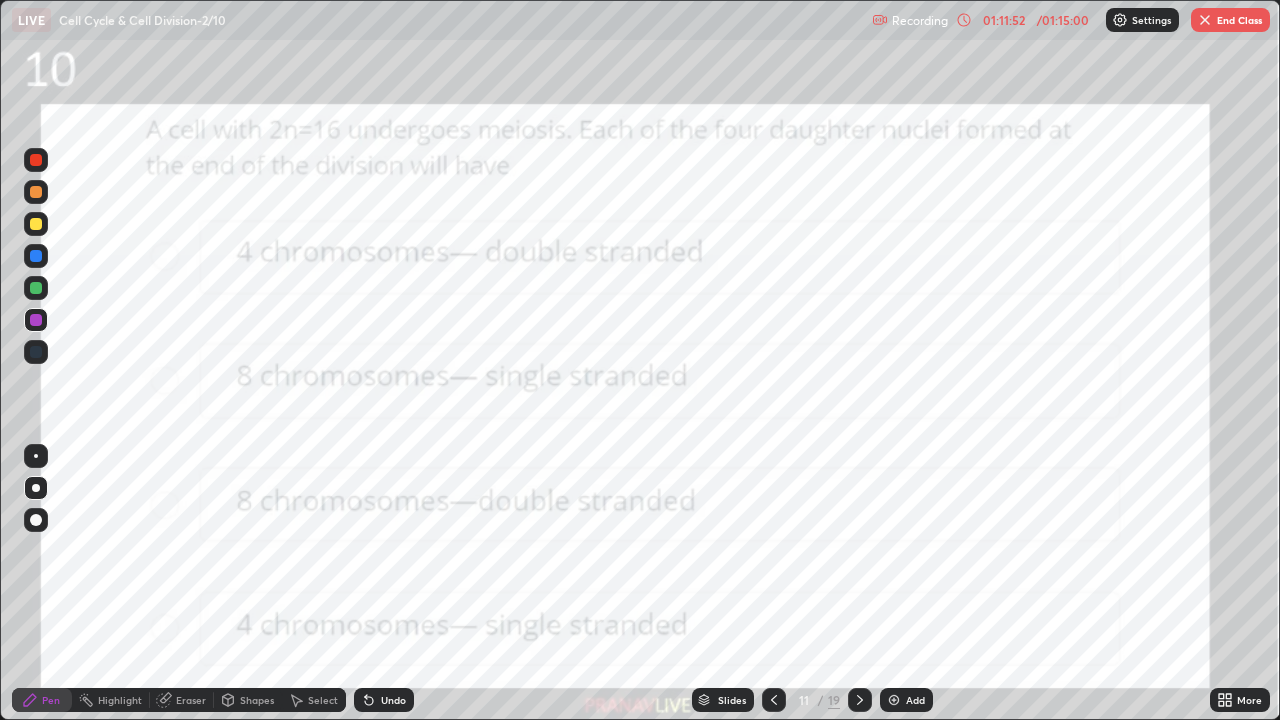 click on "Undo" at bounding box center [393, 700] 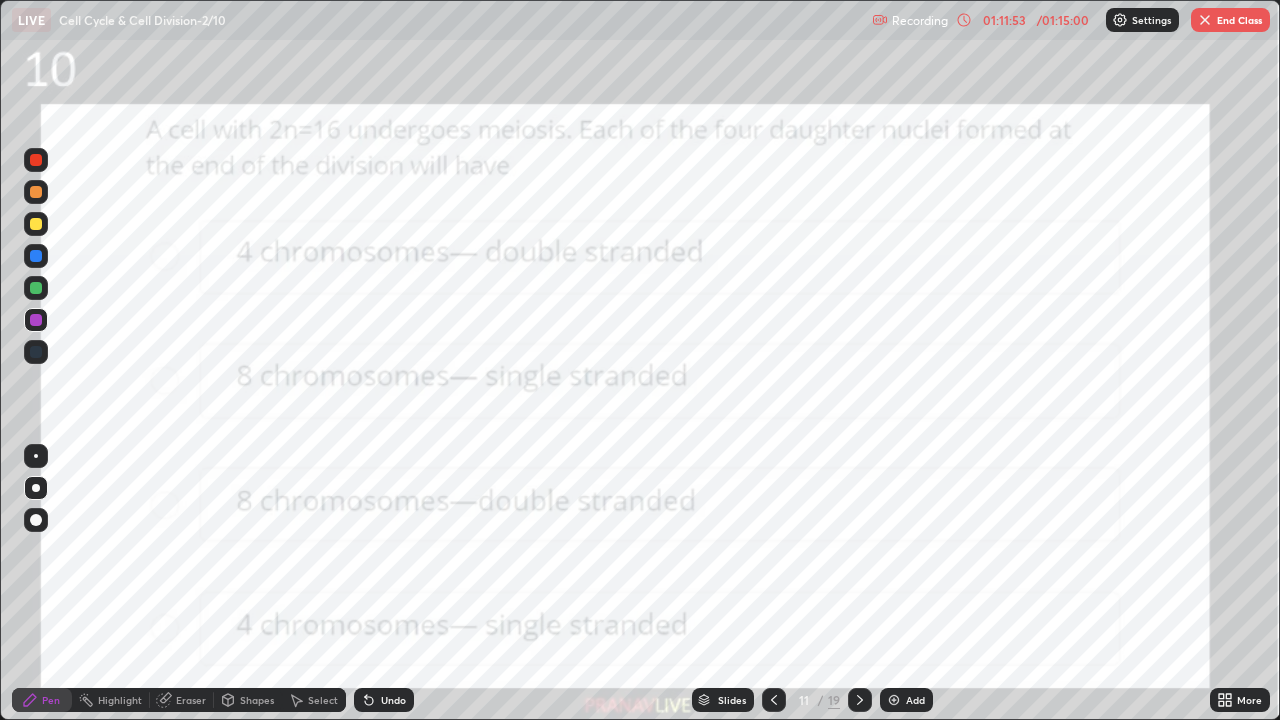 click on "Undo" at bounding box center (384, 700) 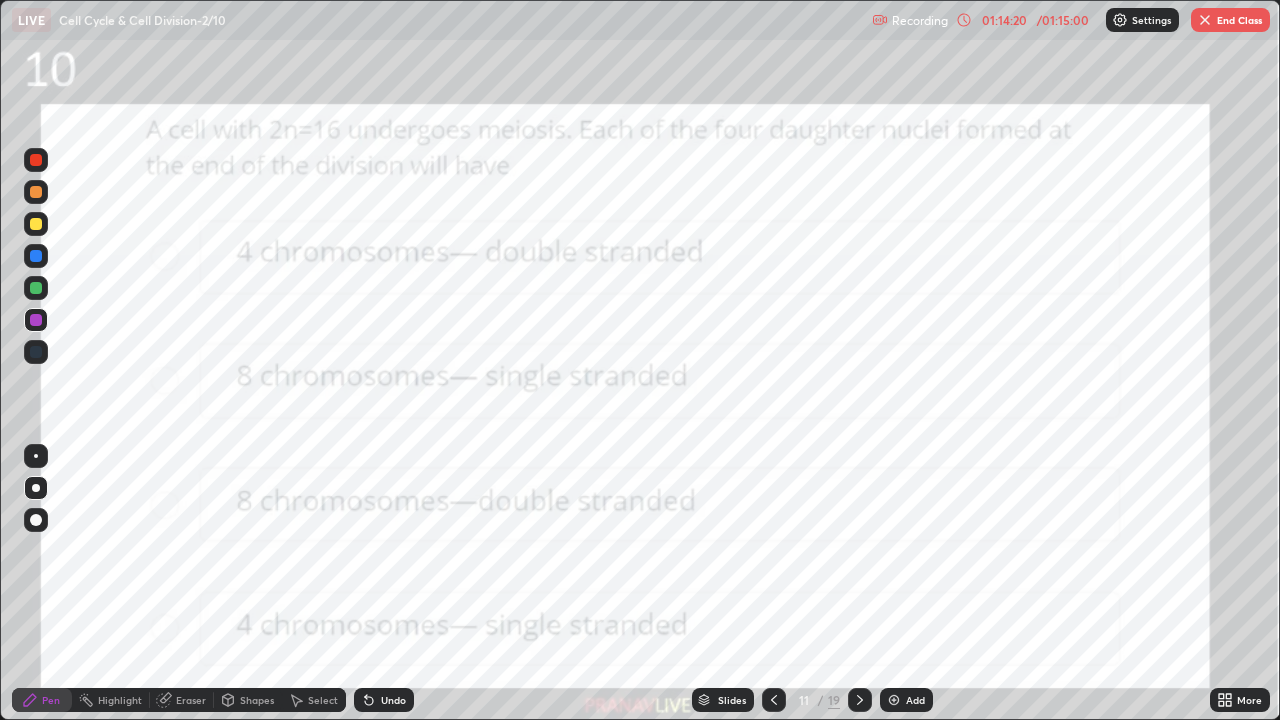 click at bounding box center [1205, 20] 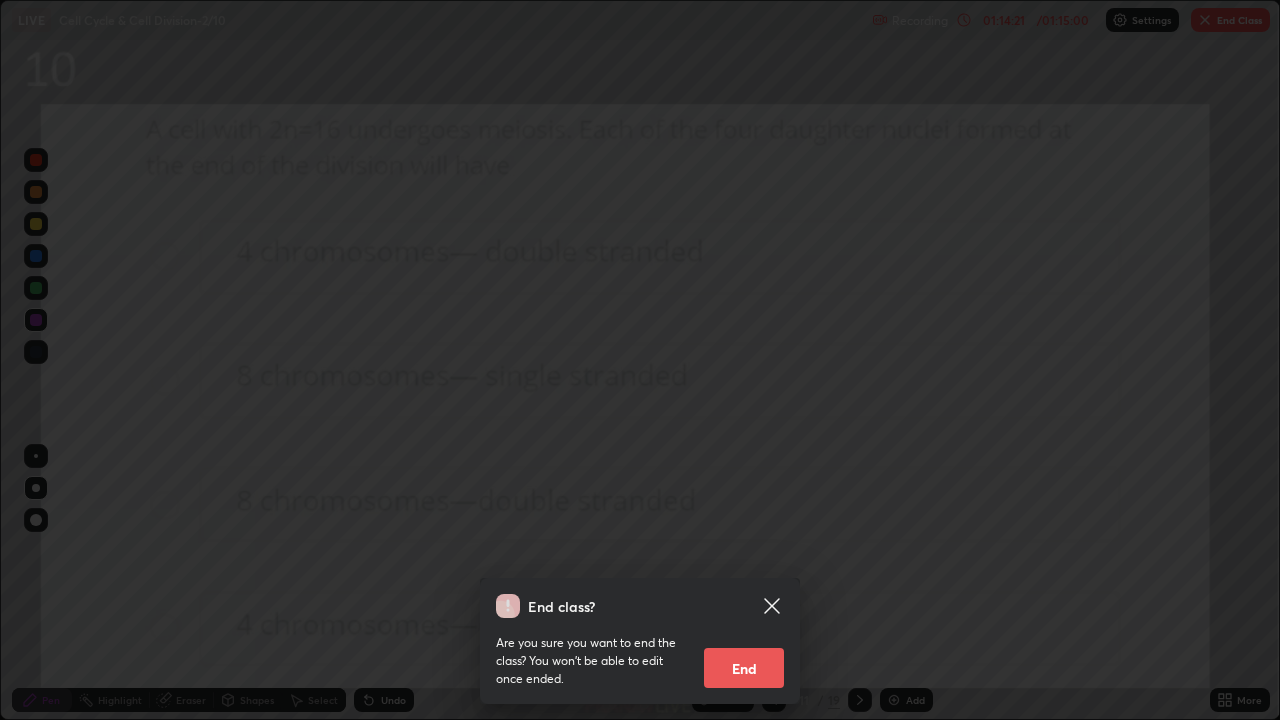 click on "End" at bounding box center (744, 668) 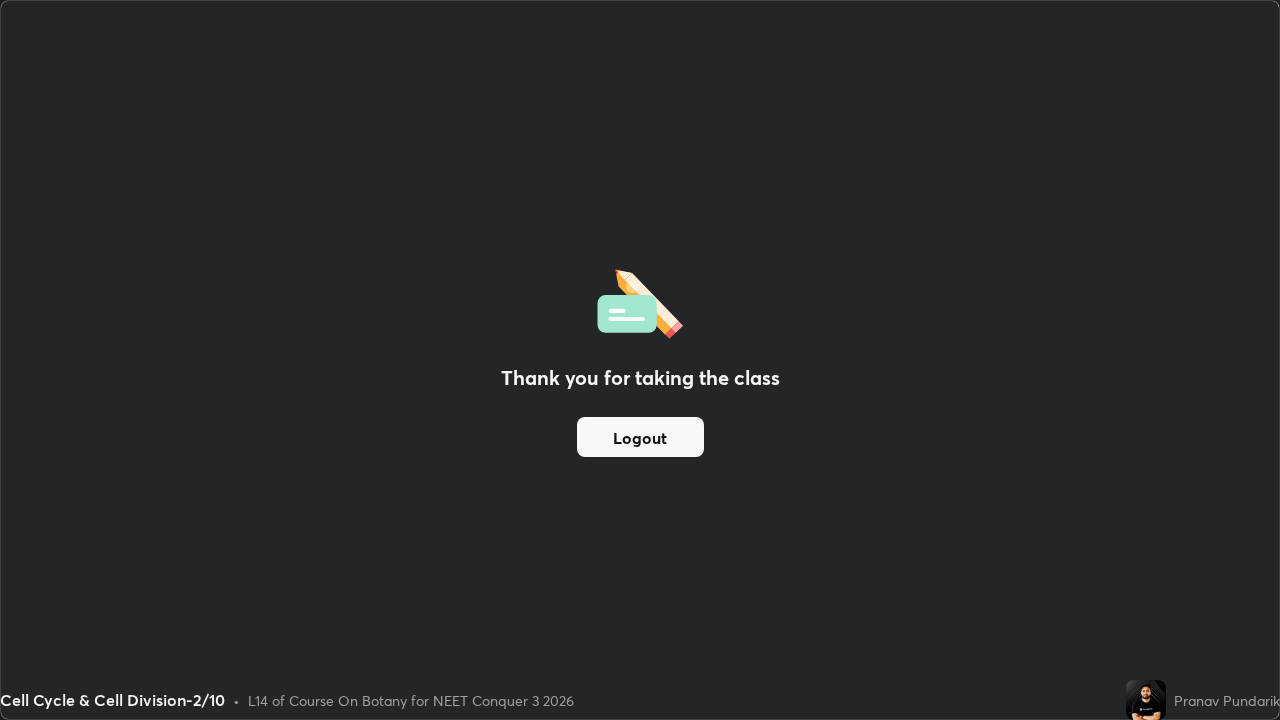 click on "Logout" at bounding box center (640, 437) 